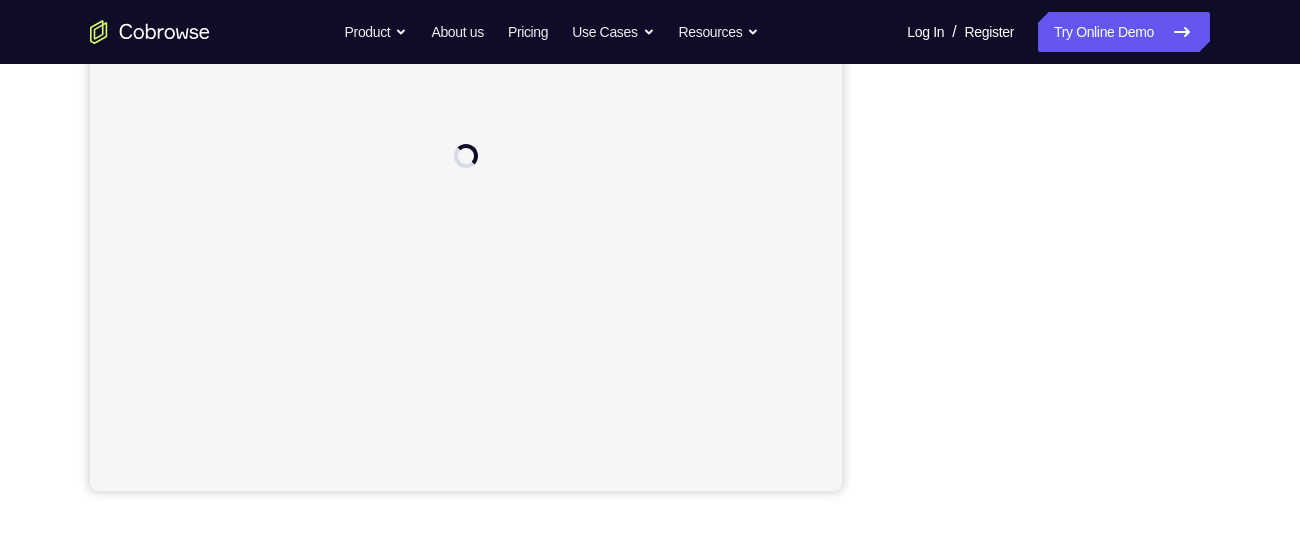 scroll, scrollTop: 0, scrollLeft: 0, axis: both 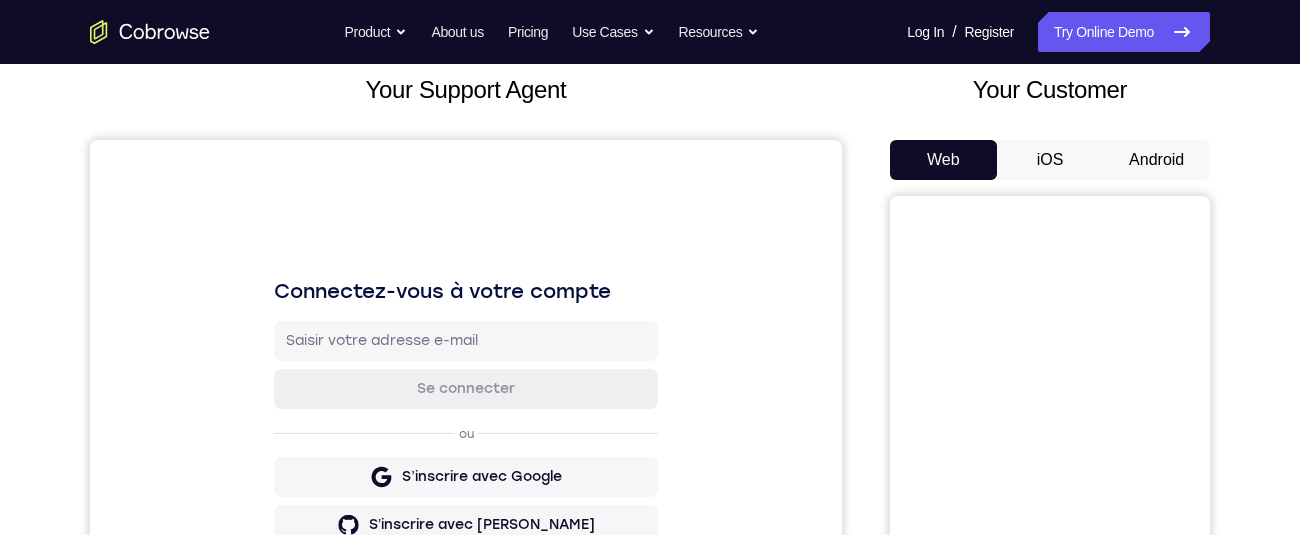 click on "Android" at bounding box center [1156, 160] 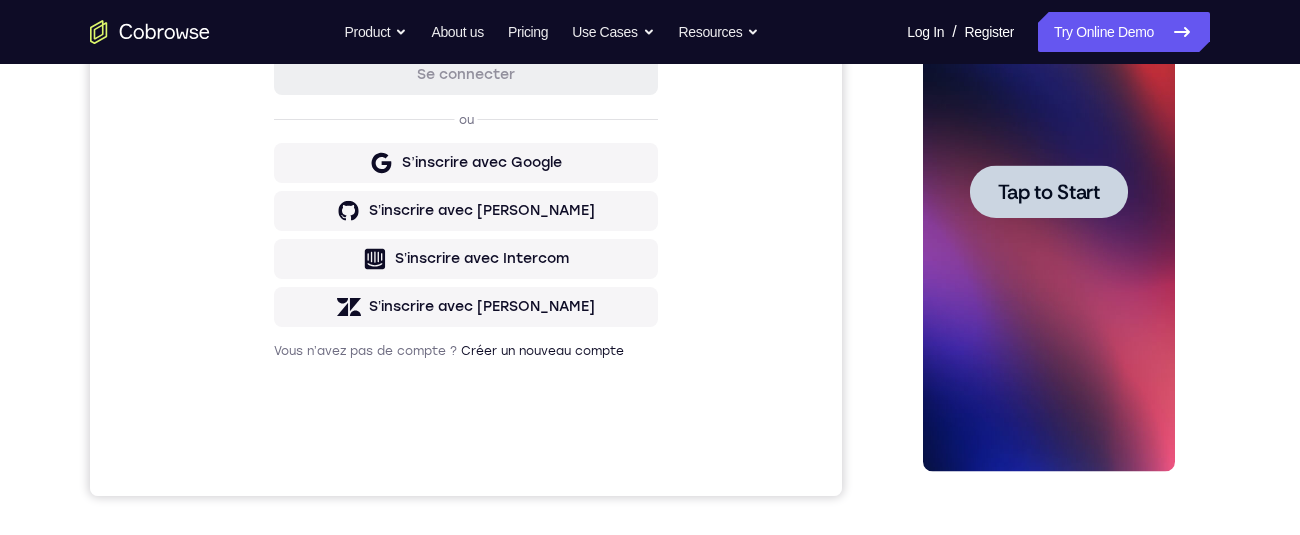 scroll, scrollTop: 0, scrollLeft: 0, axis: both 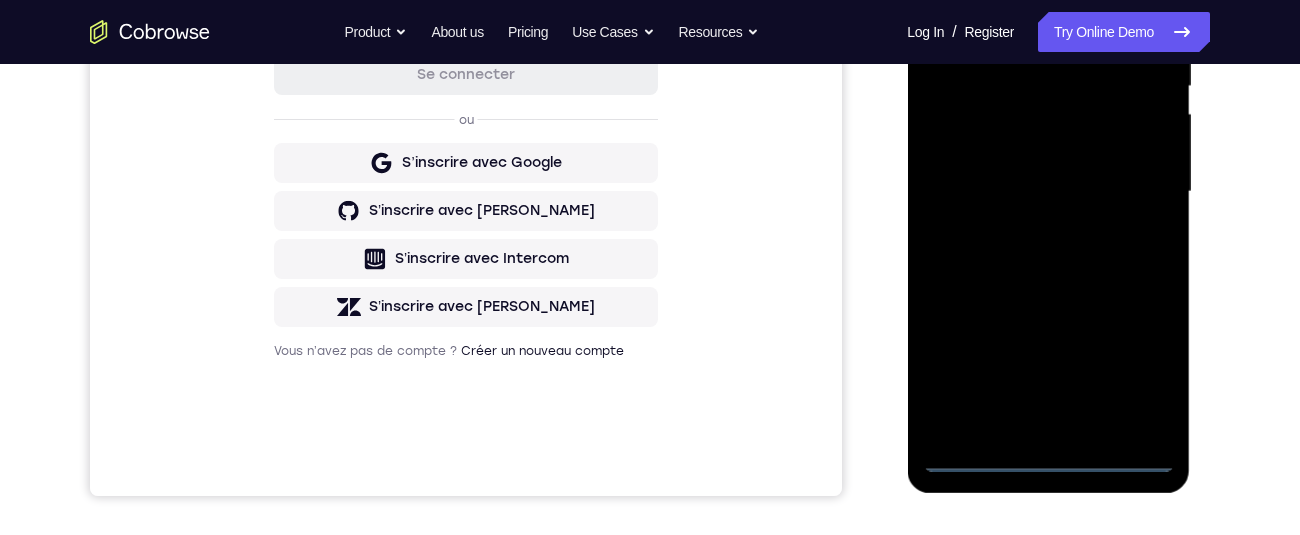 drag, startPoint x: 1046, startPoint y: 459, endPoint x: 2102, endPoint y: 251, distance: 1076.2899 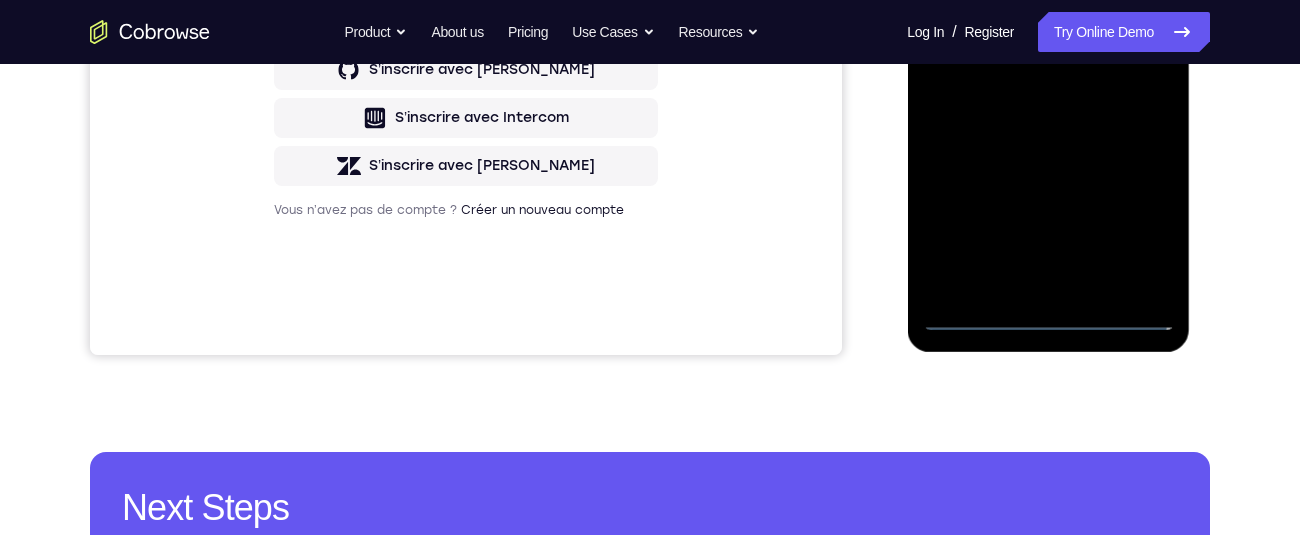 click at bounding box center [1048, 51] 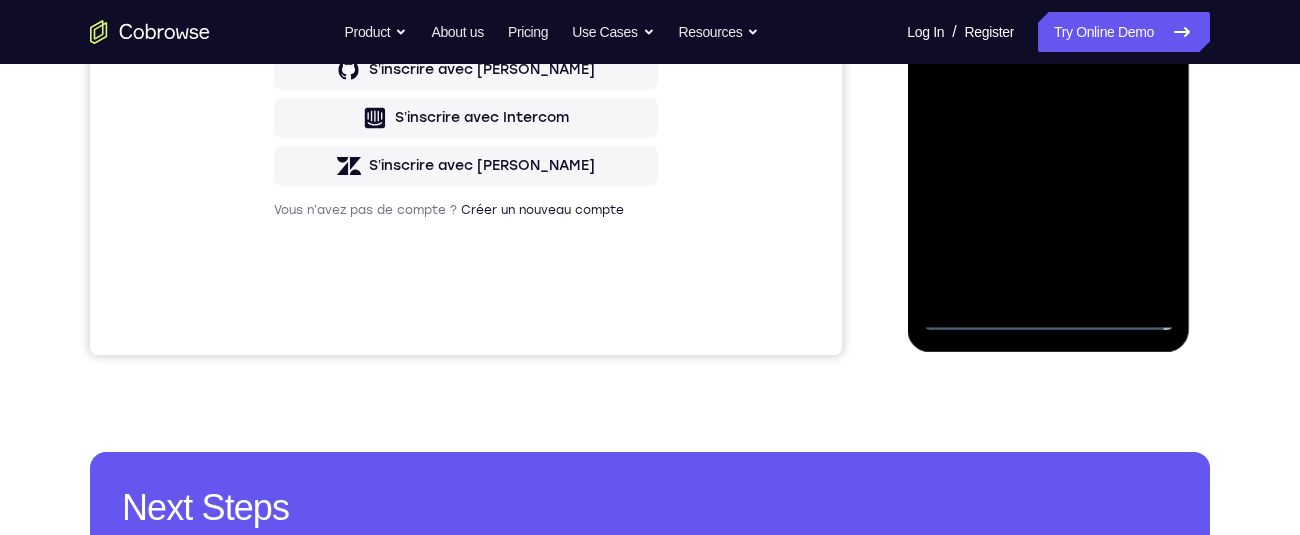click at bounding box center (1048, 51) 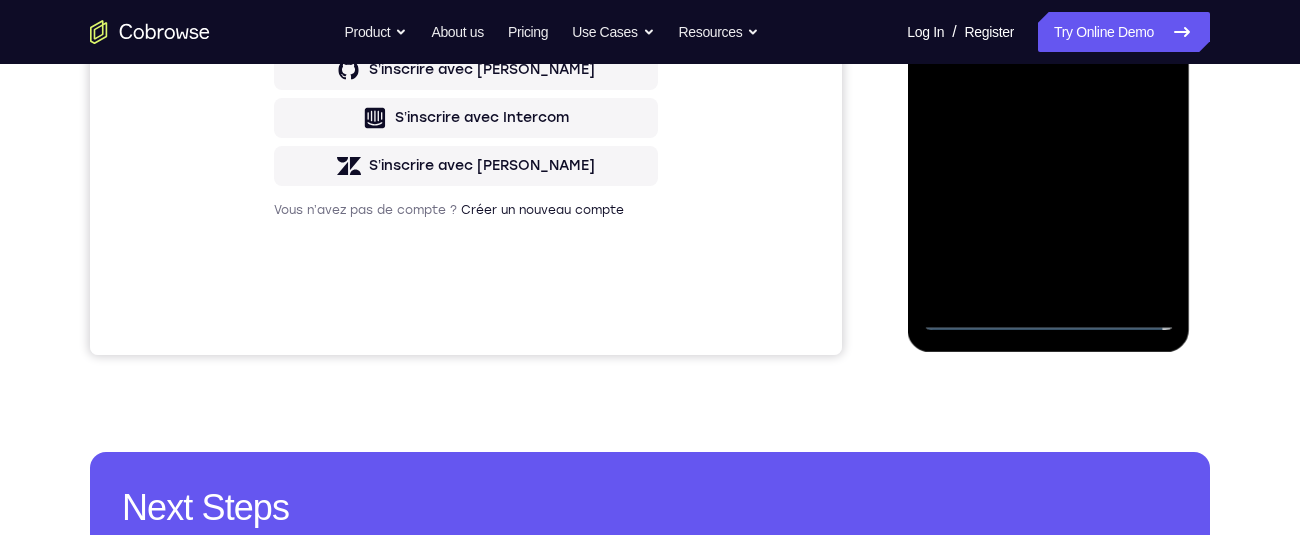 scroll, scrollTop: 253, scrollLeft: 0, axis: vertical 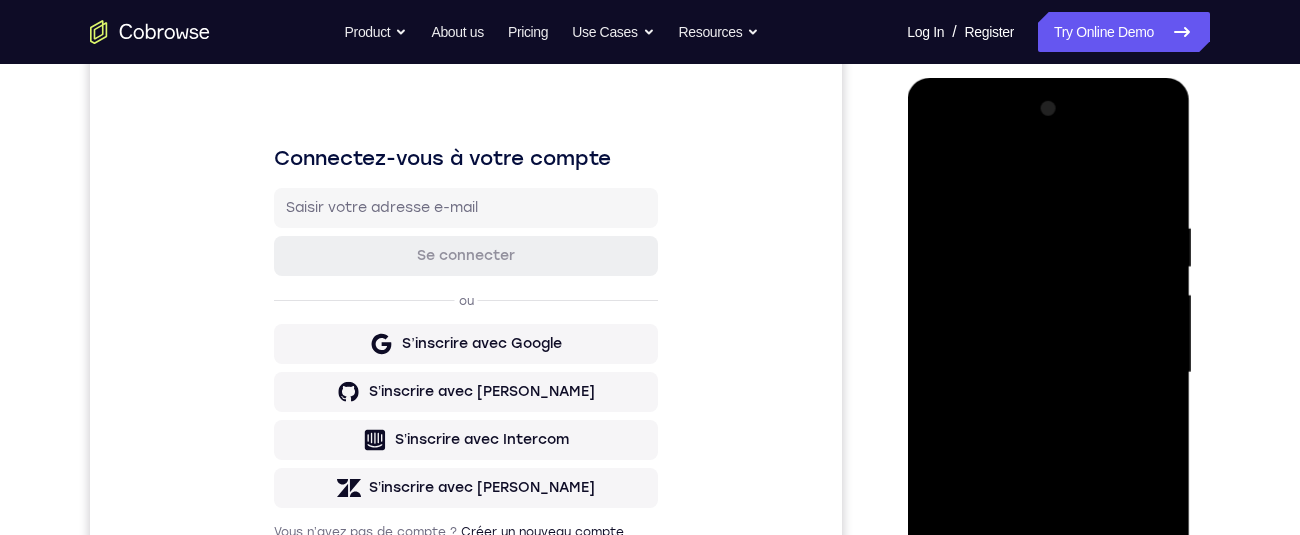 click at bounding box center (1048, 373) 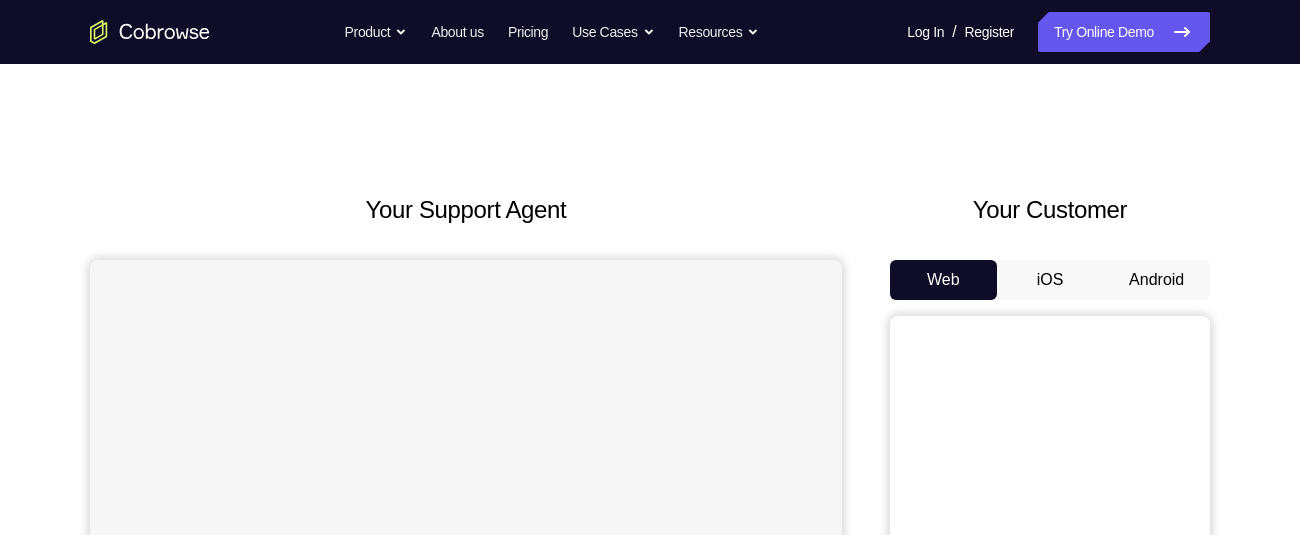 scroll, scrollTop: 0, scrollLeft: 0, axis: both 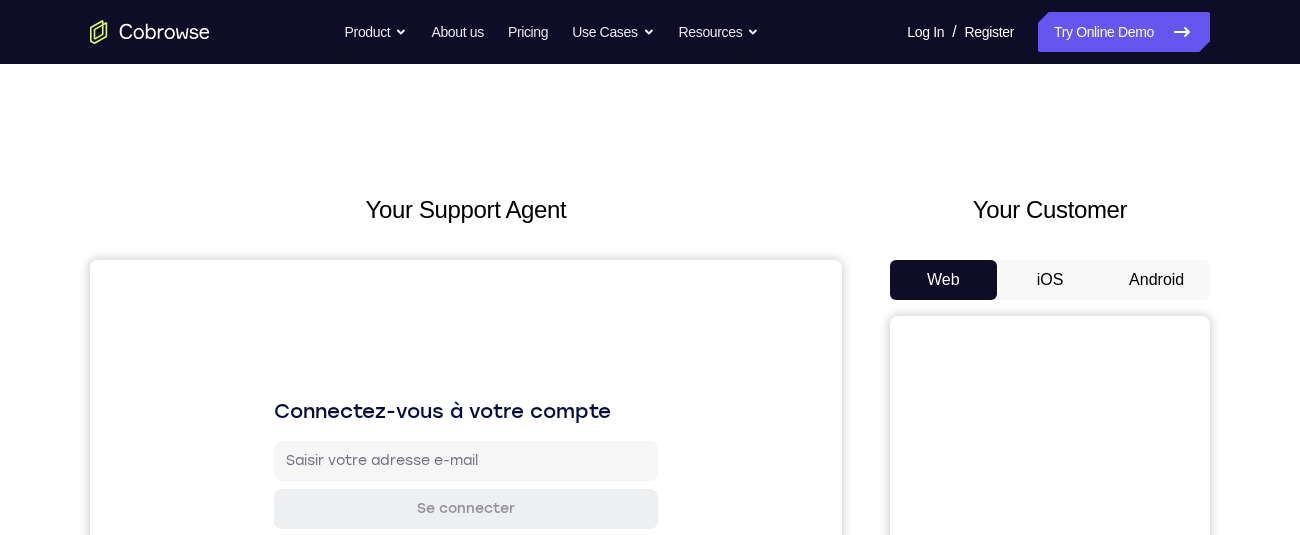 click on "Android" at bounding box center [1156, 280] 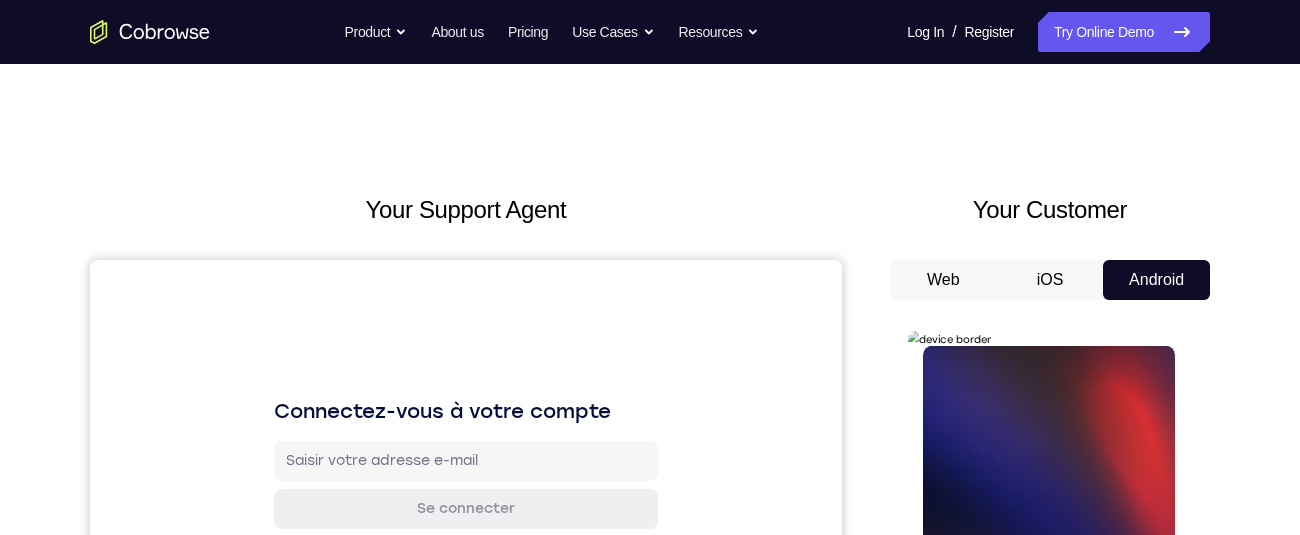 scroll, scrollTop: 0, scrollLeft: 0, axis: both 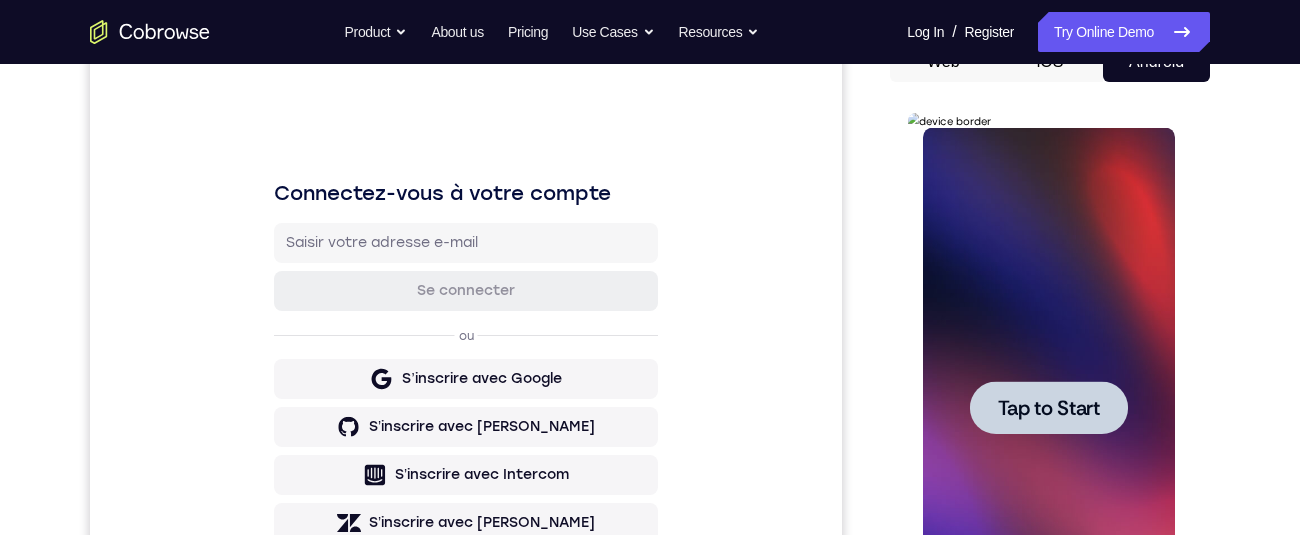 click on "Tap to Start" at bounding box center (1048, 408) 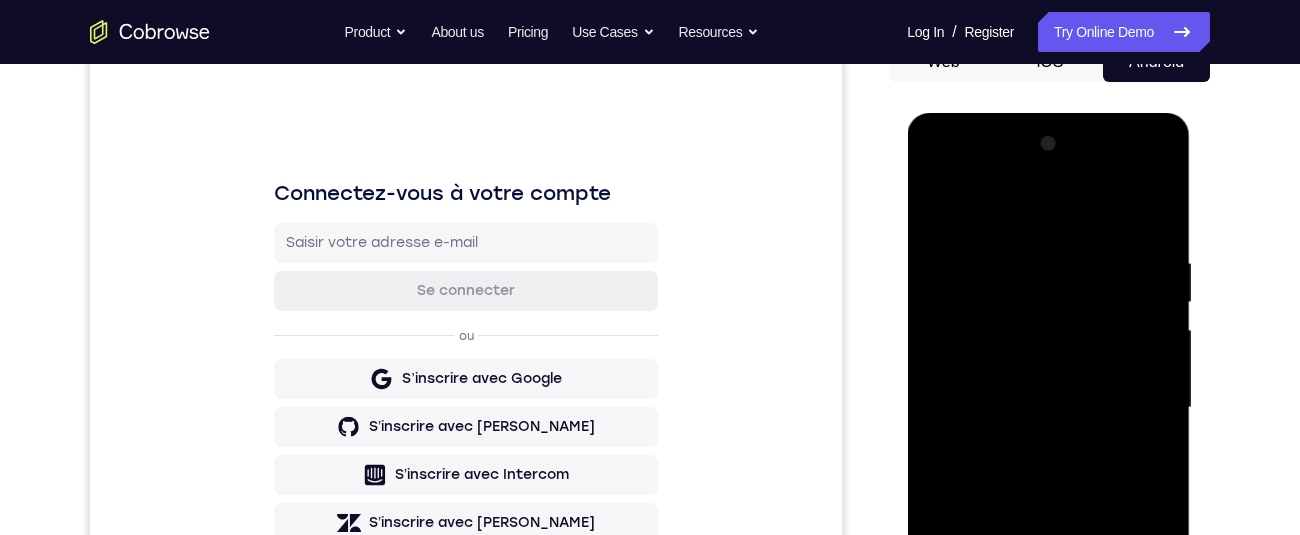 scroll, scrollTop: 433, scrollLeft: 0, axis: vertical 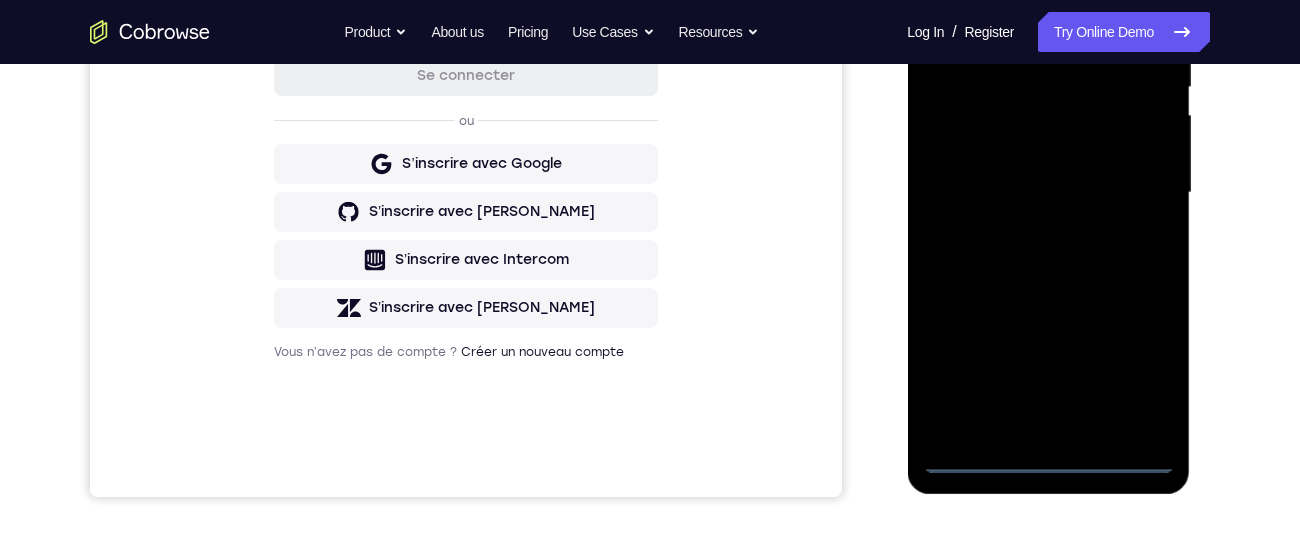 click at bounding box center [1048, 193] 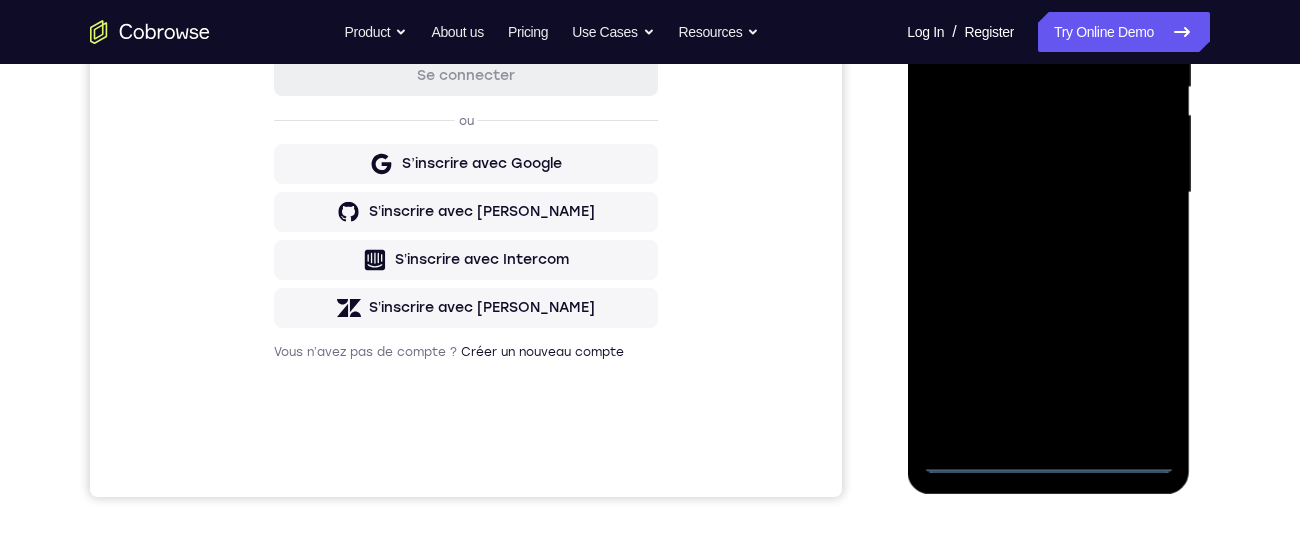click at bounding box center [1048, 193] 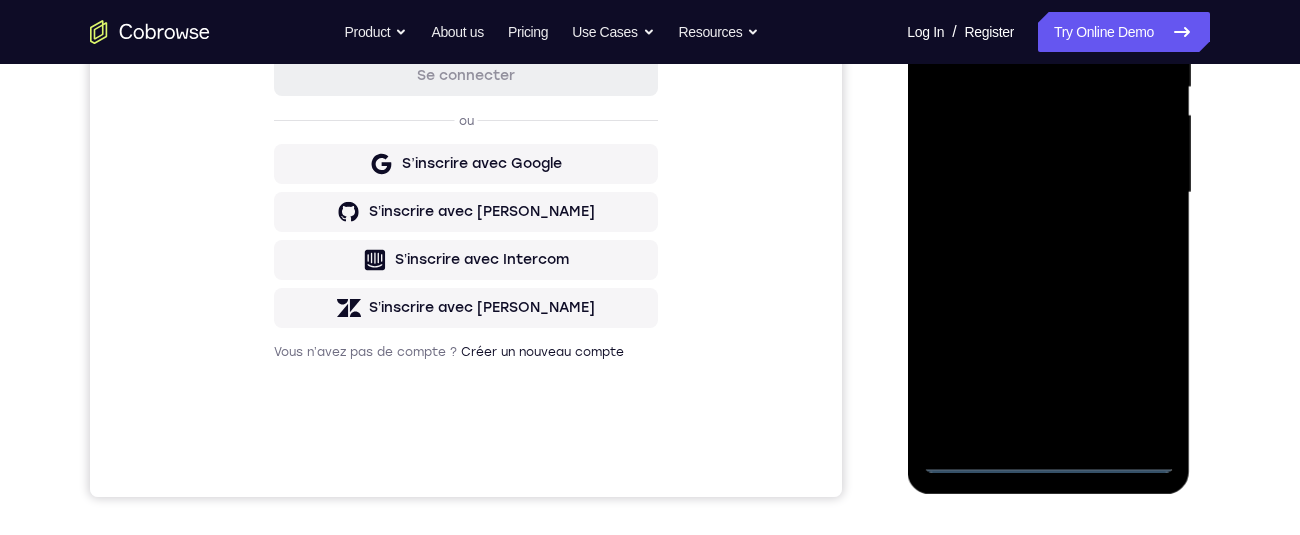click at bounding box center (1048, 193) 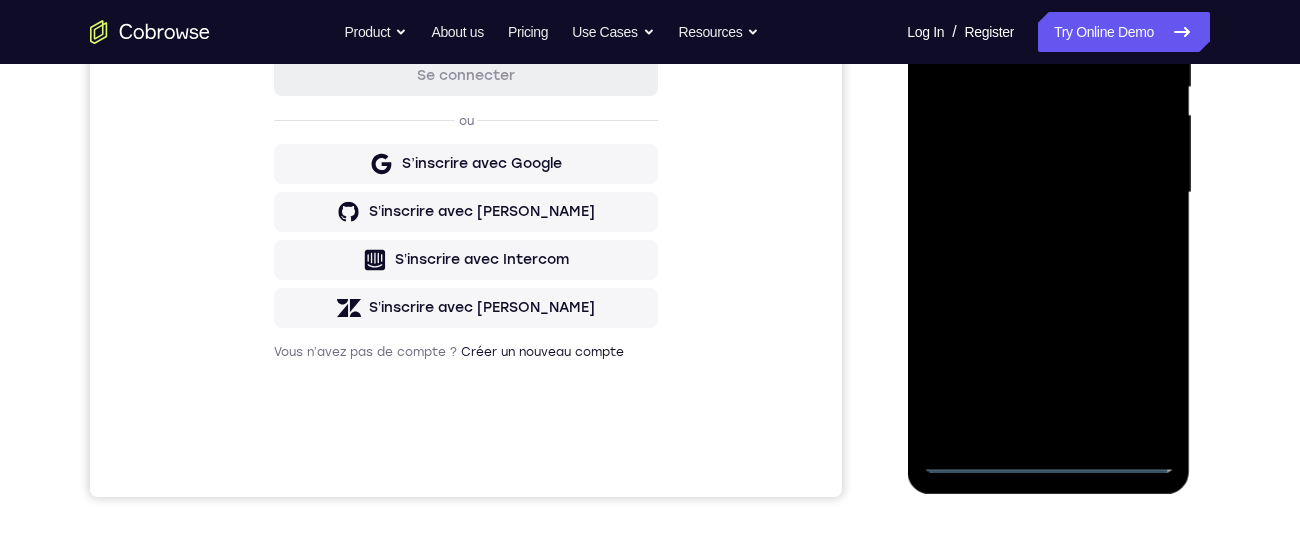 click at bounding box center (1048, 193) 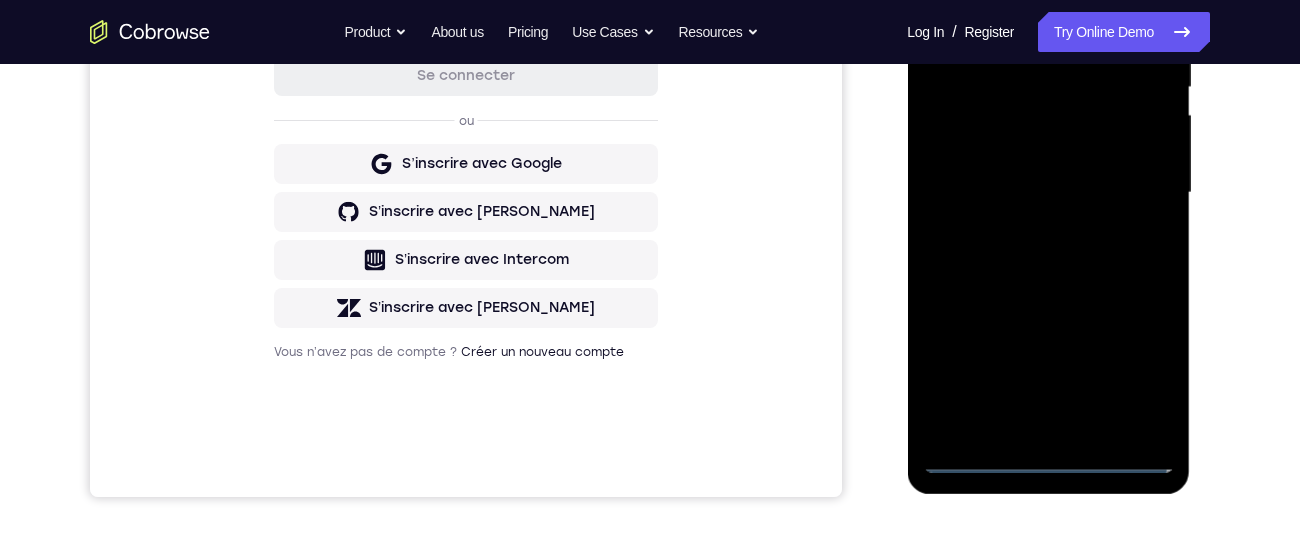 scroll, scrollTop: 112, scrollLeft: 0, axis: vertical 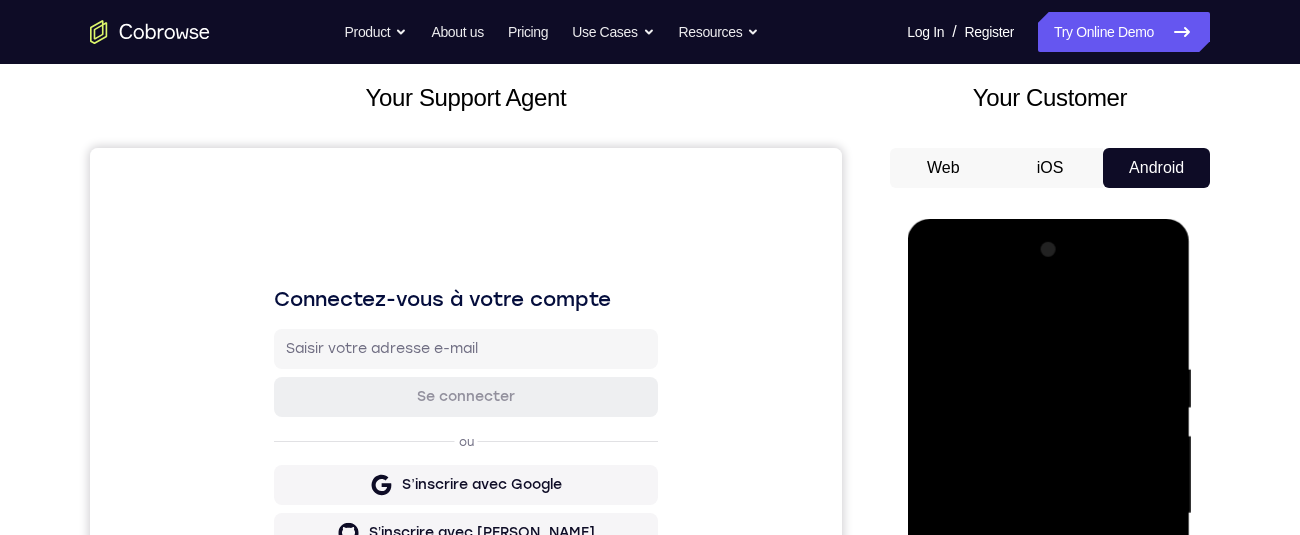 click at bounding box center [1048, 514] 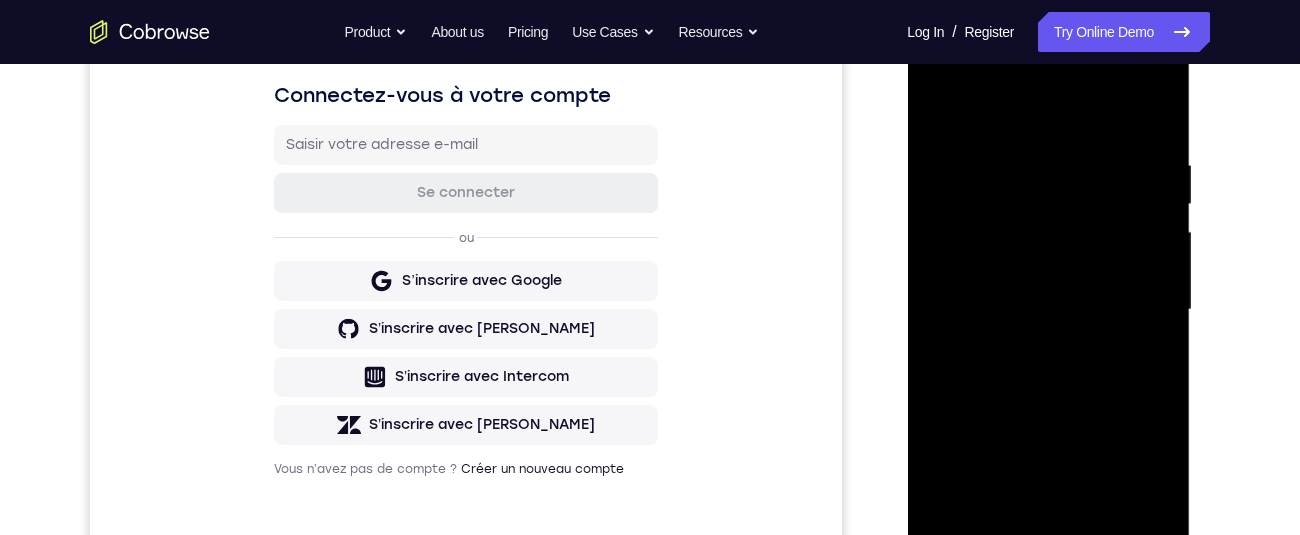 click at bounding box center [1048, 310] 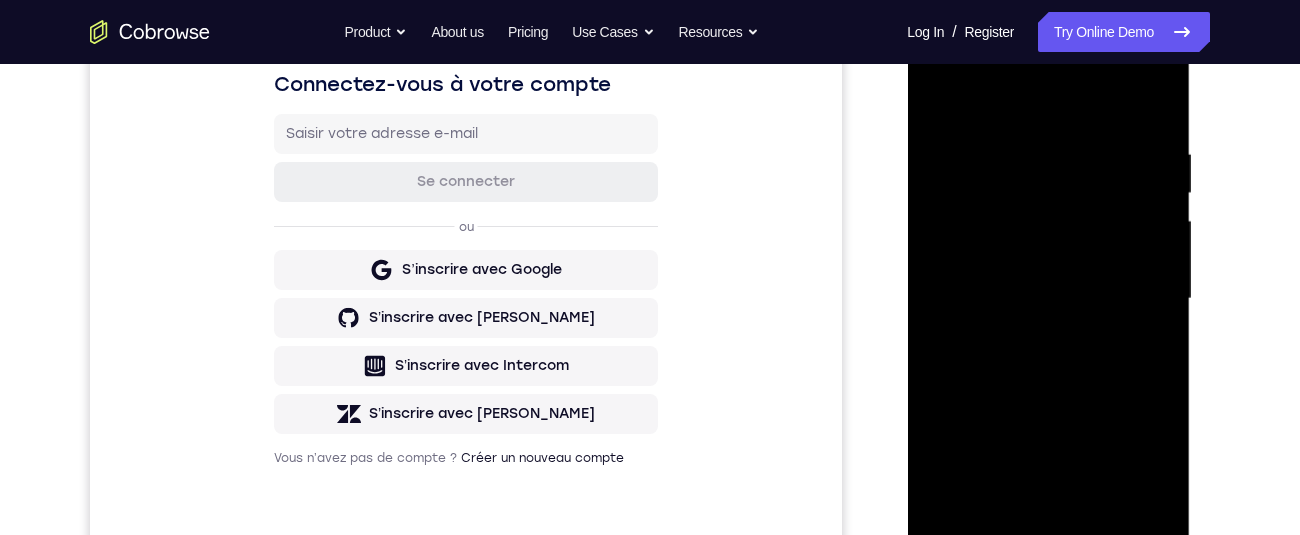 click at bounding box center (1048, 299) 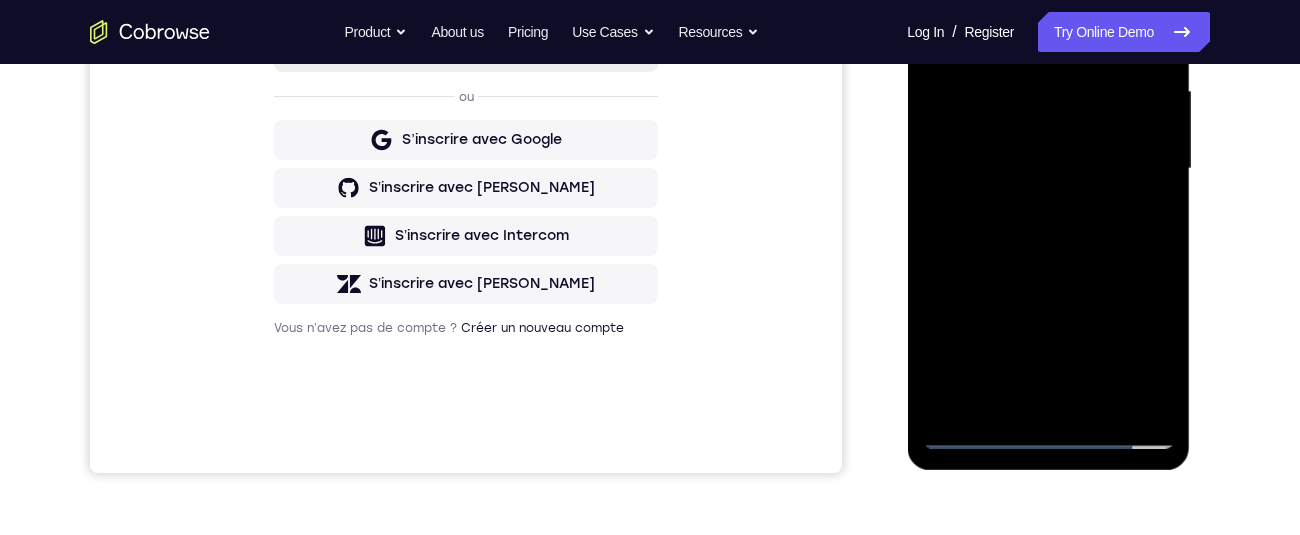click at bounding box center (1048, 169) 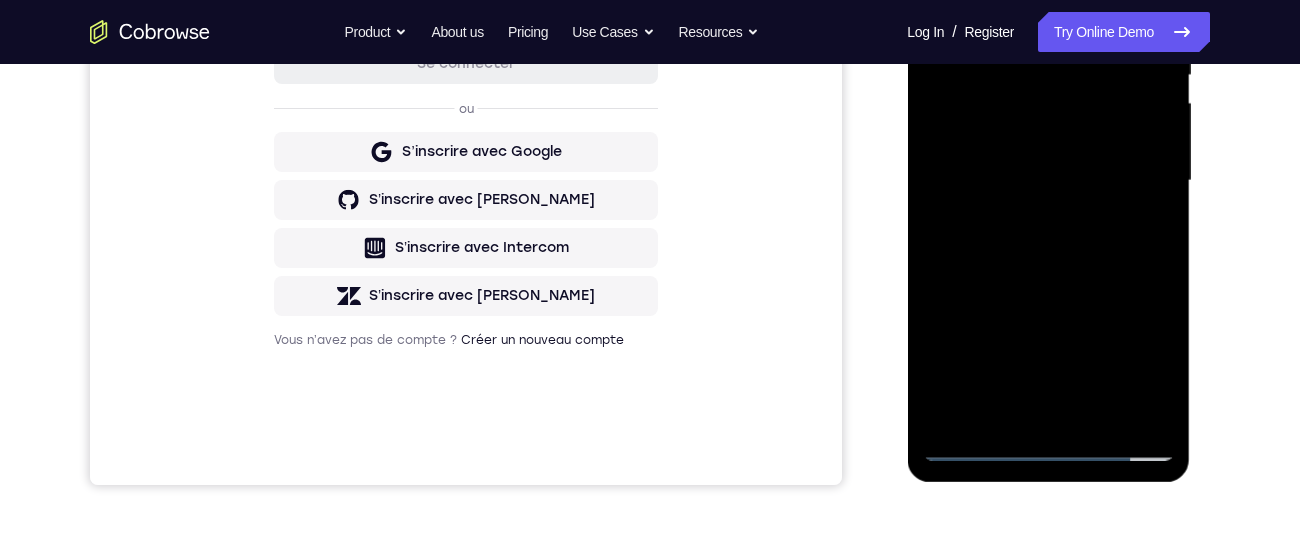 click at bounding box center [1048, 181] 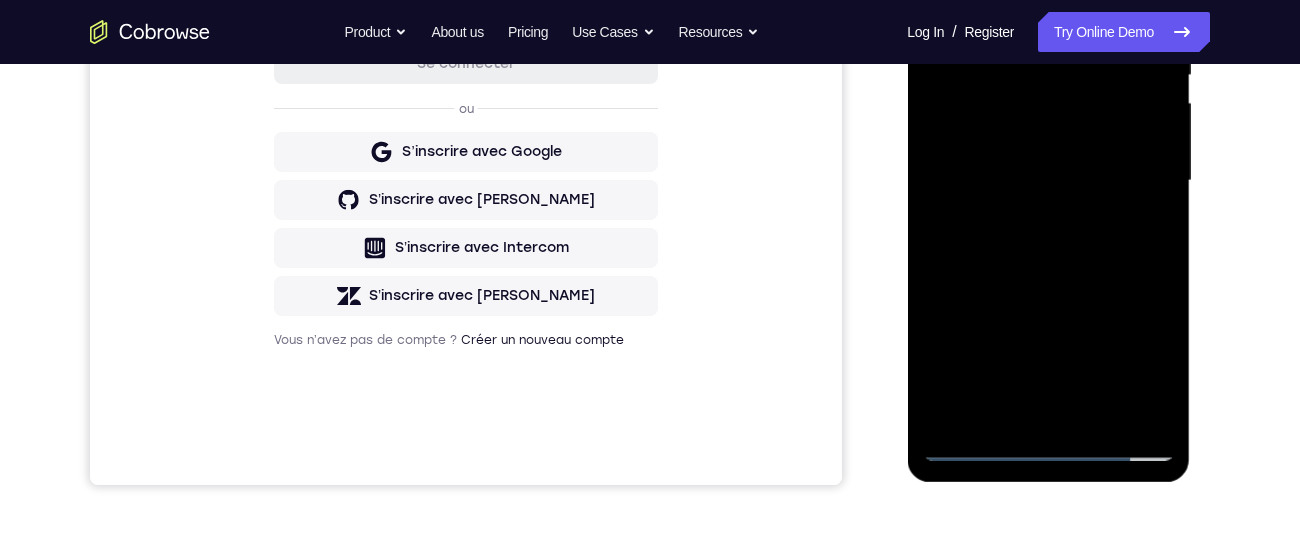 scroll, scrollTop: 360, scrollLeft: 0, axis: vertical 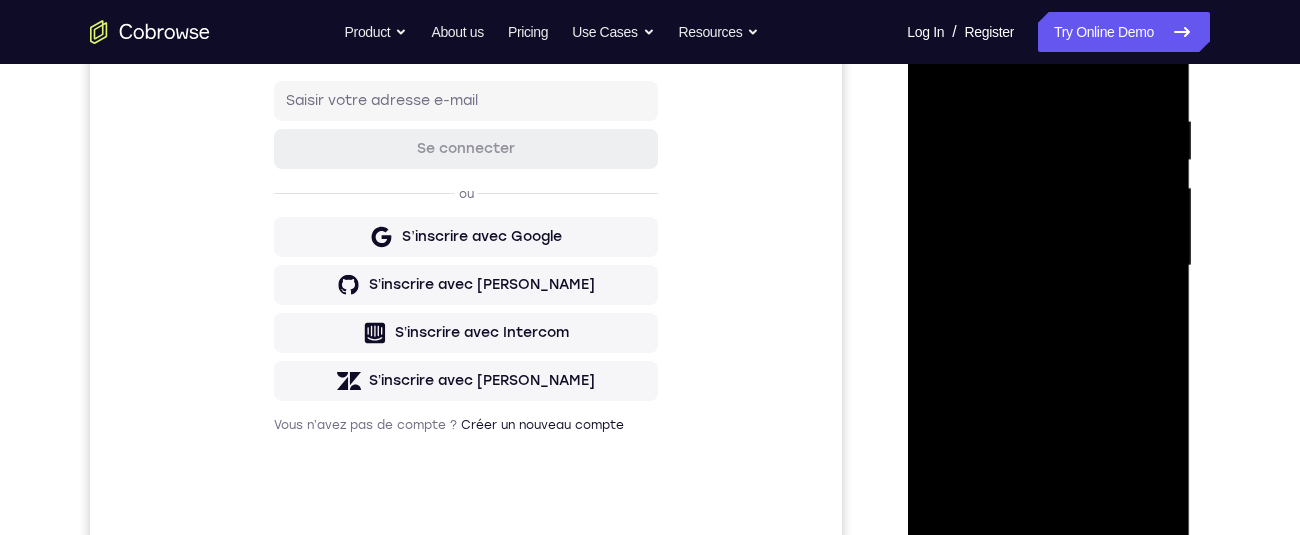 click at bounding box center [1048, 266] 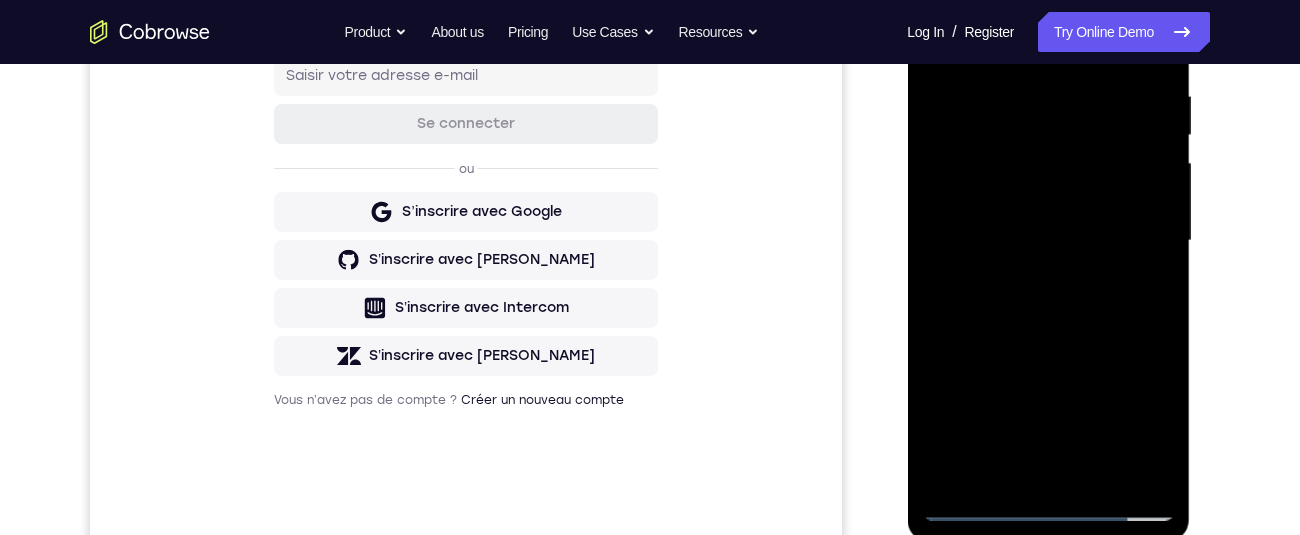 scroll, scrollTop: 366, scrollLeft: 0, axis: vertical 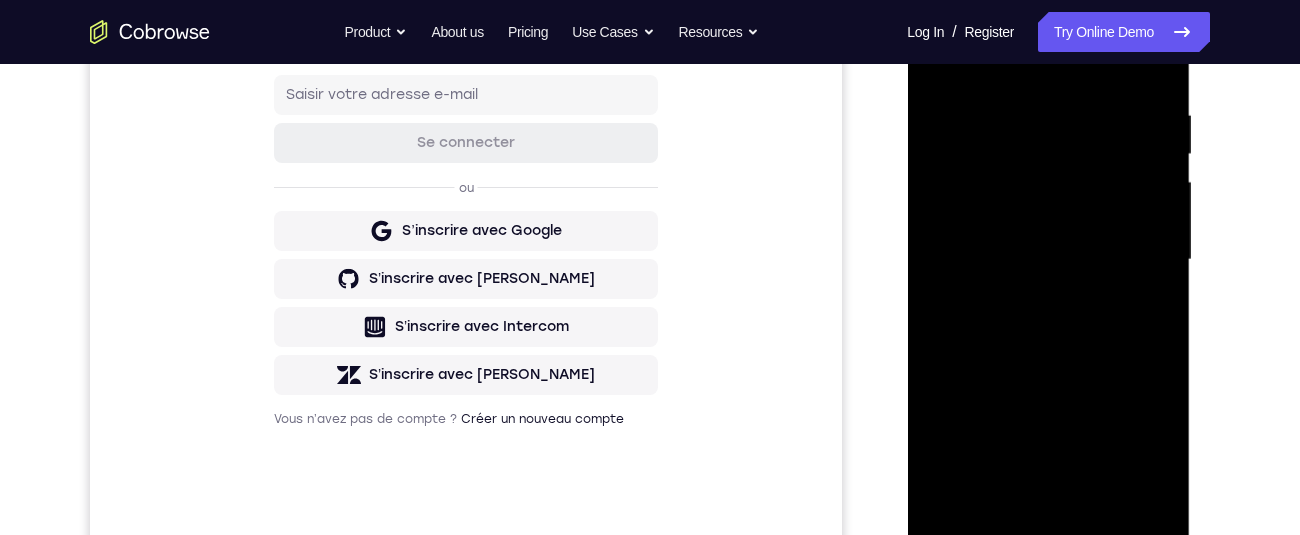 click at bounding box center (1048, 260) 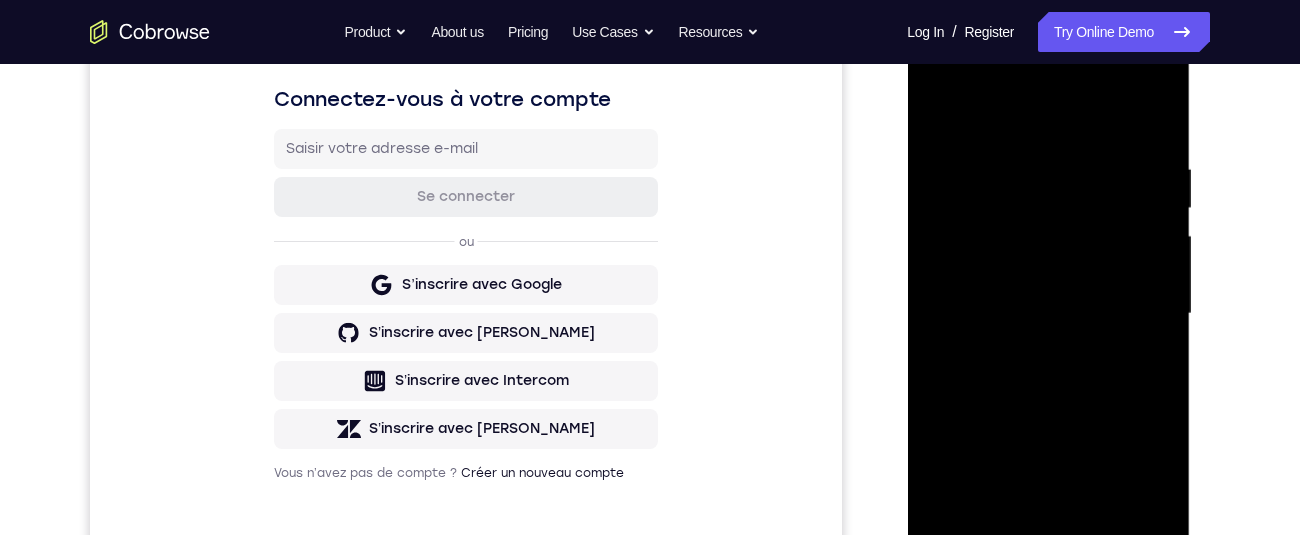scroll, scrollTop: 162, scrollLeft: 0, axis: vertical 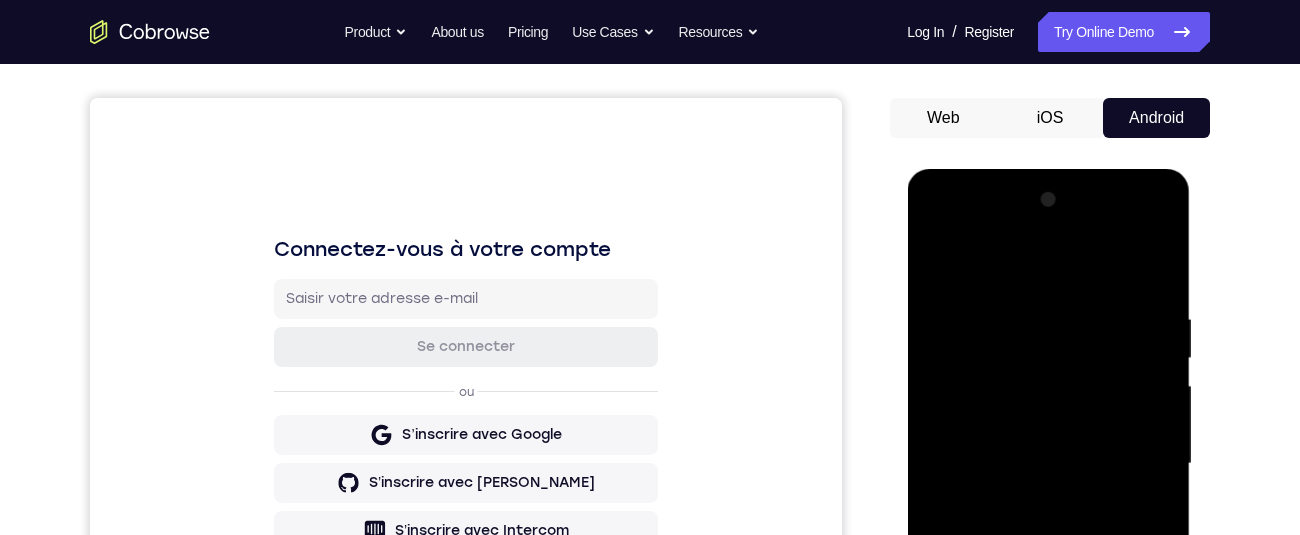 click at bounding box center (1048, 464) 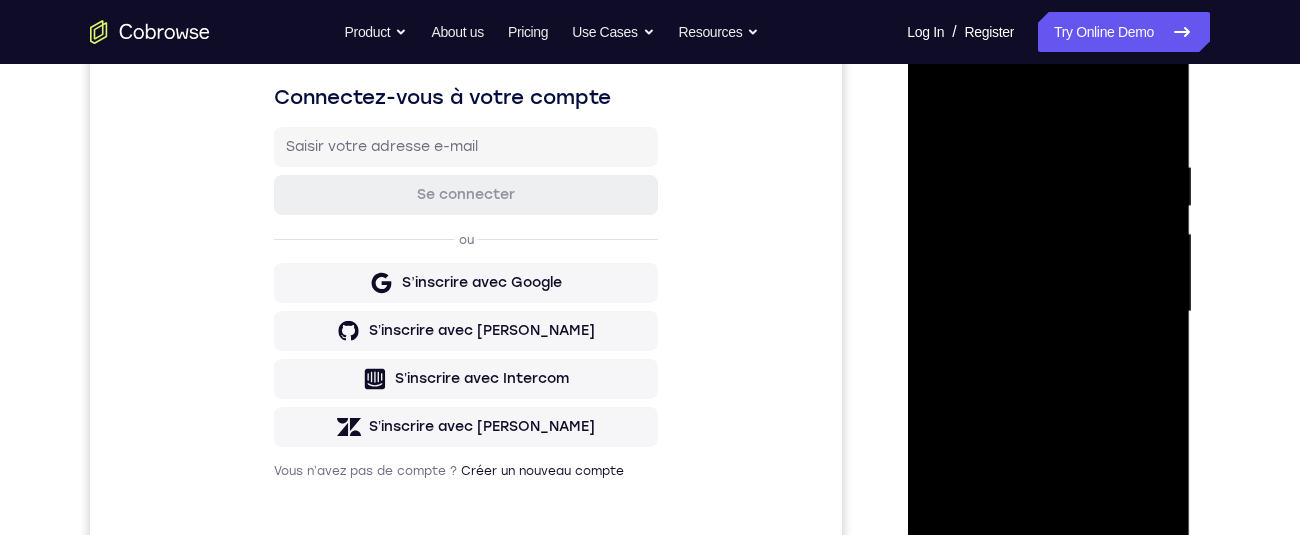 scroll, scrollTop: 312, scrollLeft: 0, axis: vertical 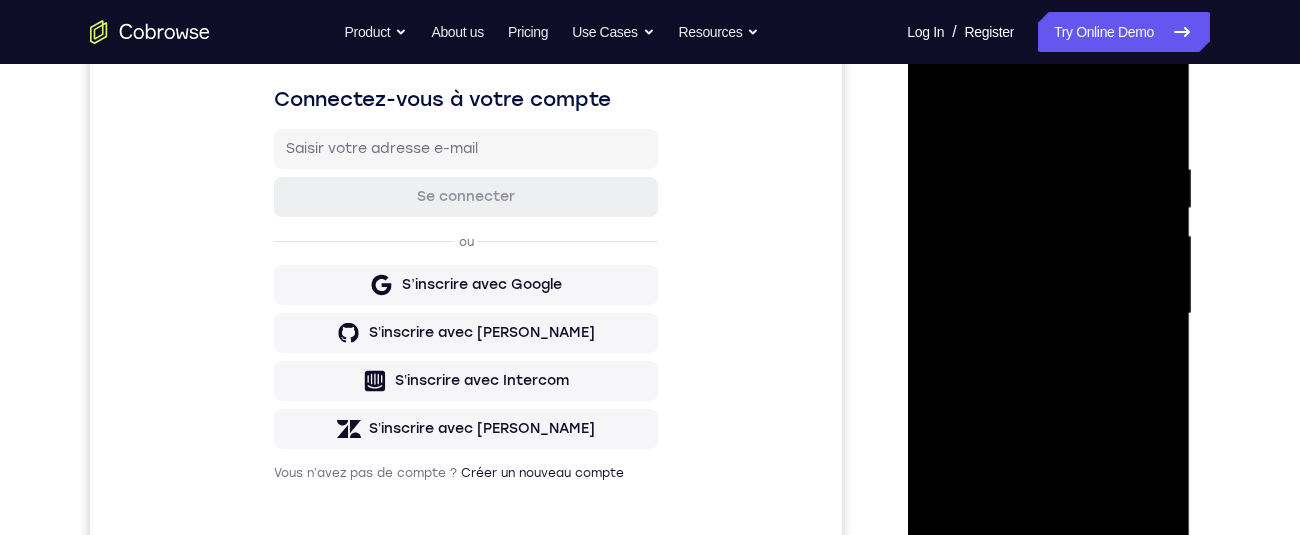 click at bounding box center [1048, 314] 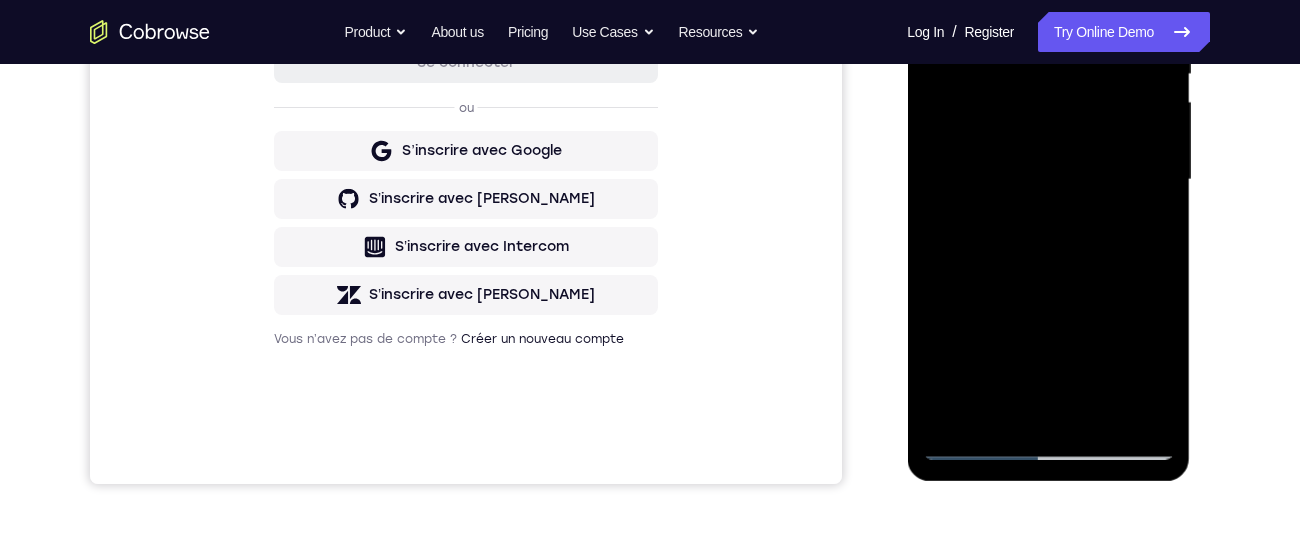 click at bounding box center (1048, 180) 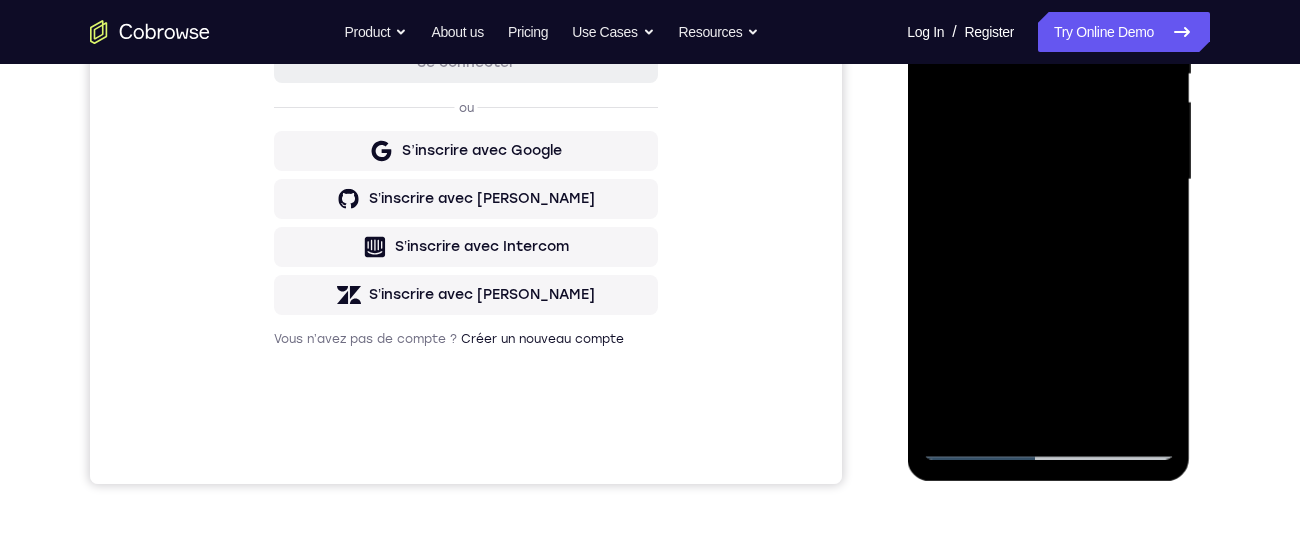 click at bounding box center (1048, 180) 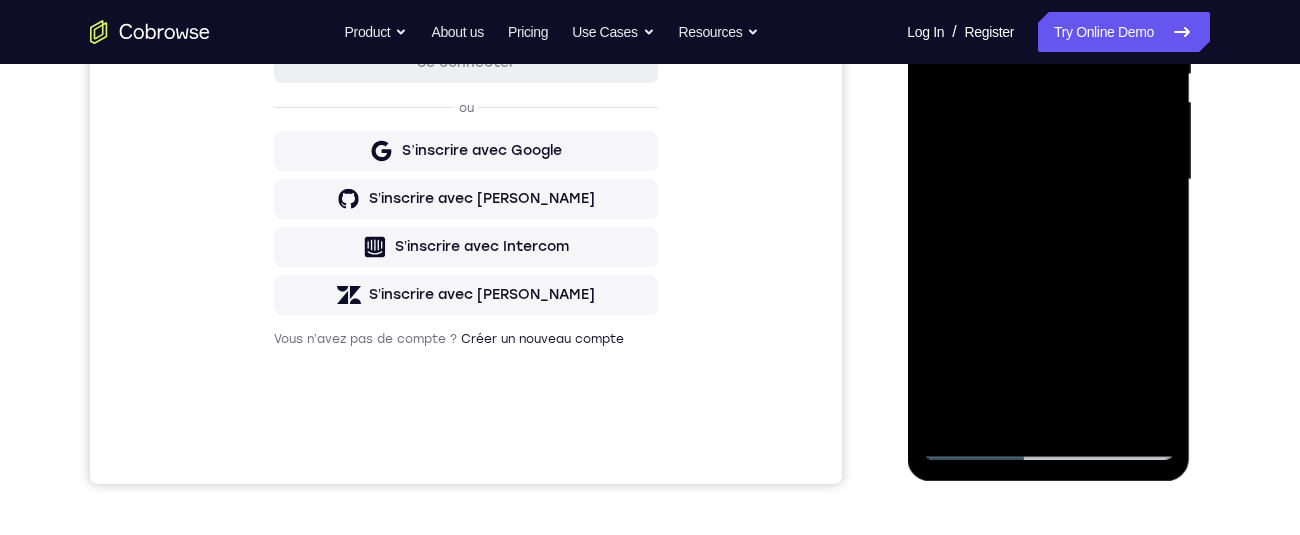 click at bounding box center [1048, 180] 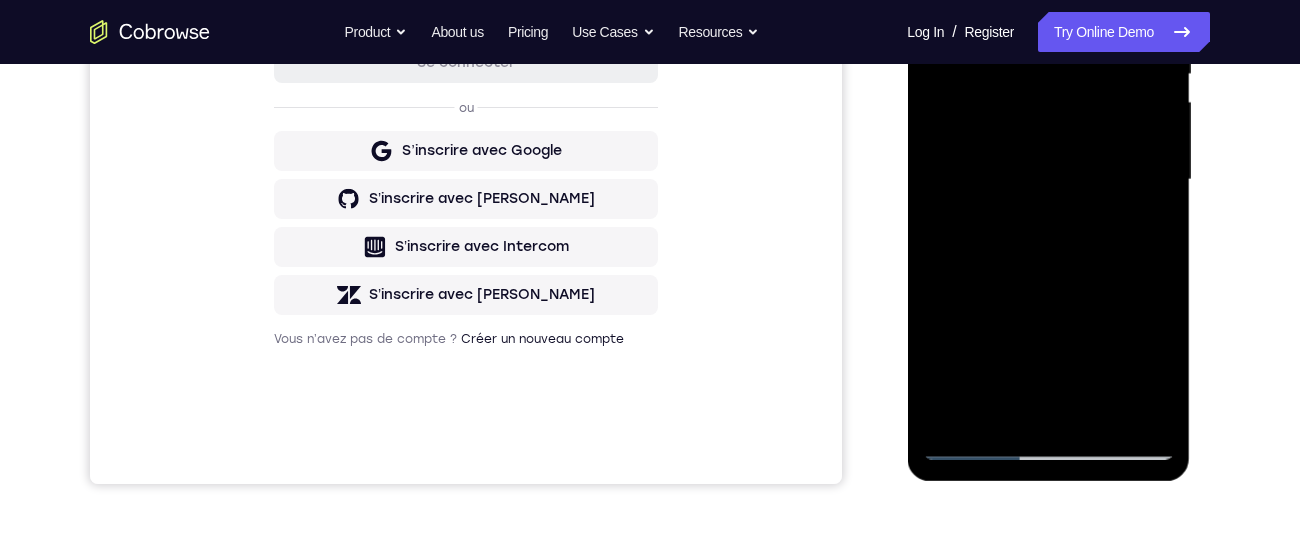 click at bounding box center (1048, 180) 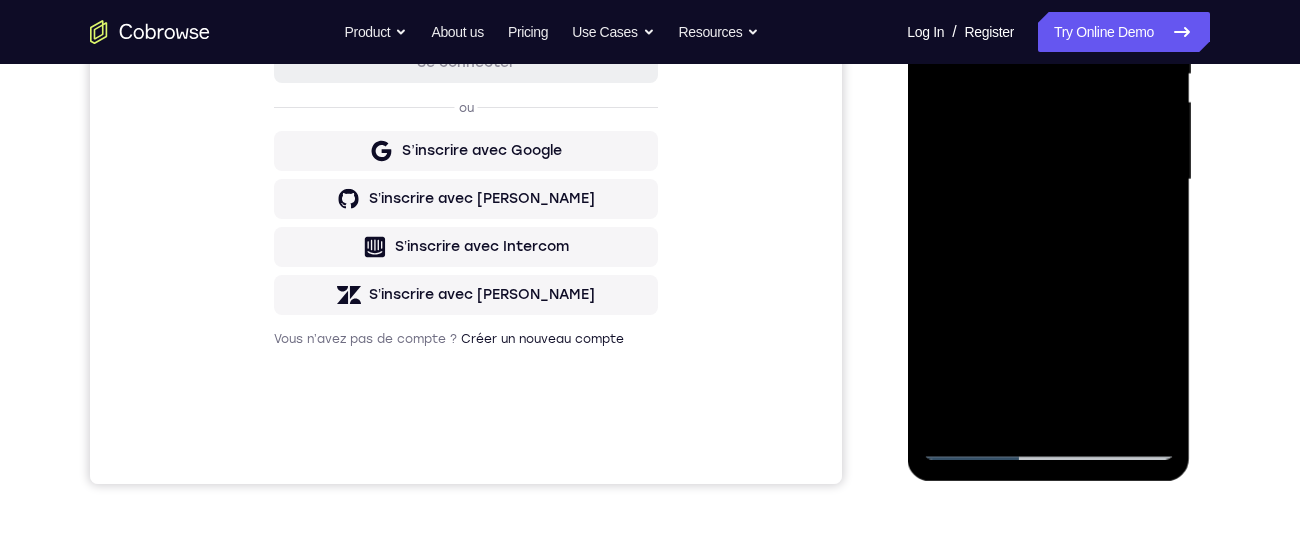 click at bounding box center [1048, 180] 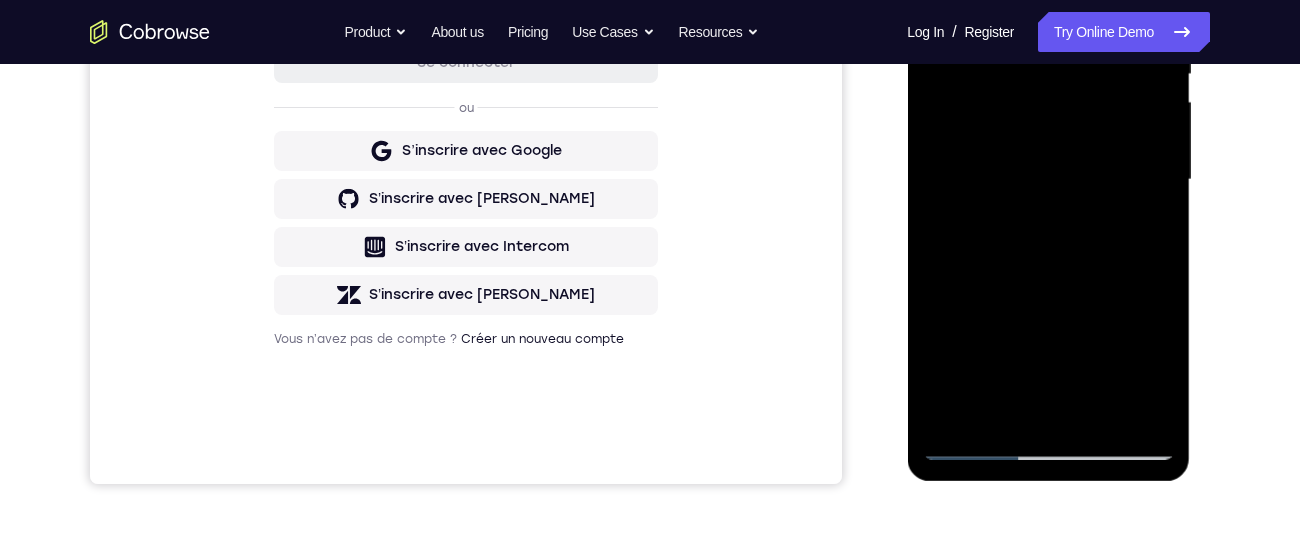 click at bounding box center (1048, 180) 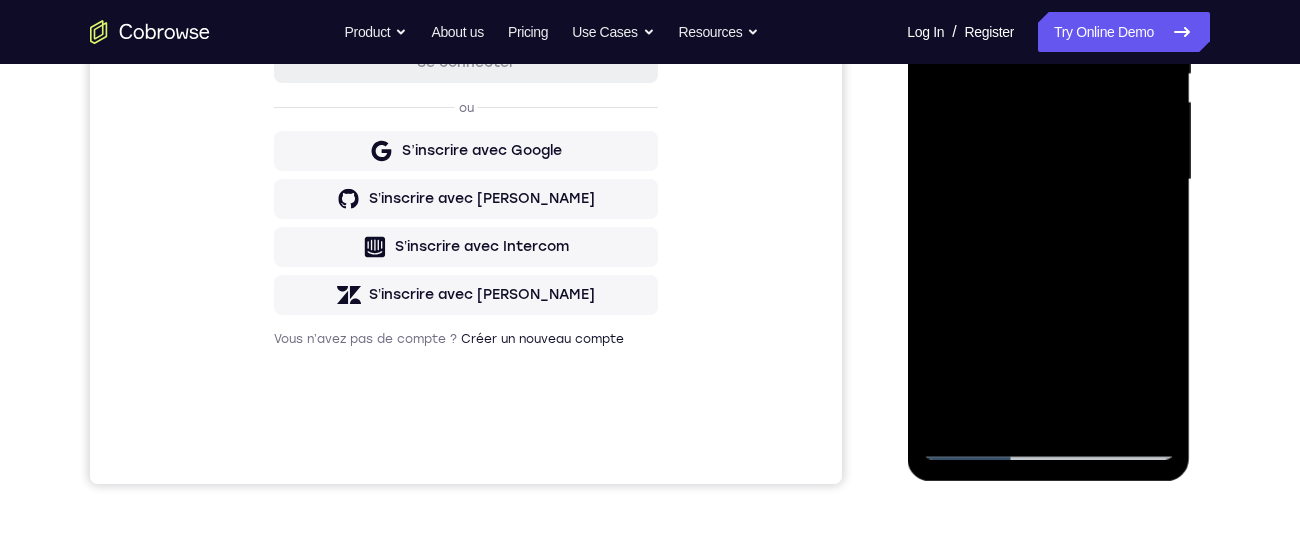click at bounding box center (1048, 180) 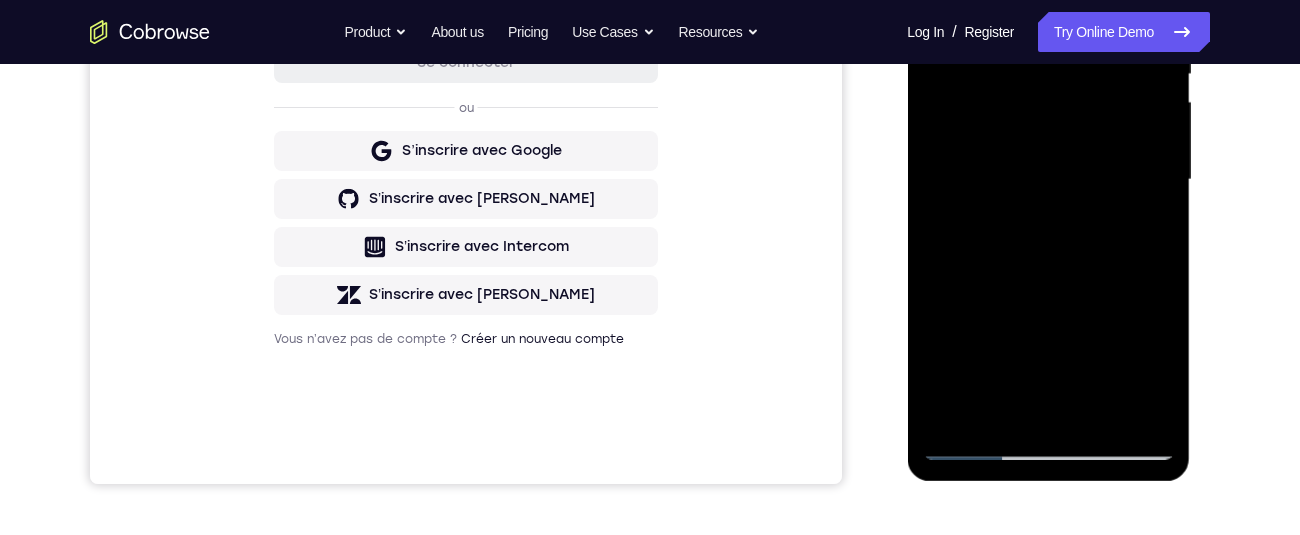 click at bounding box center [1048, 180] 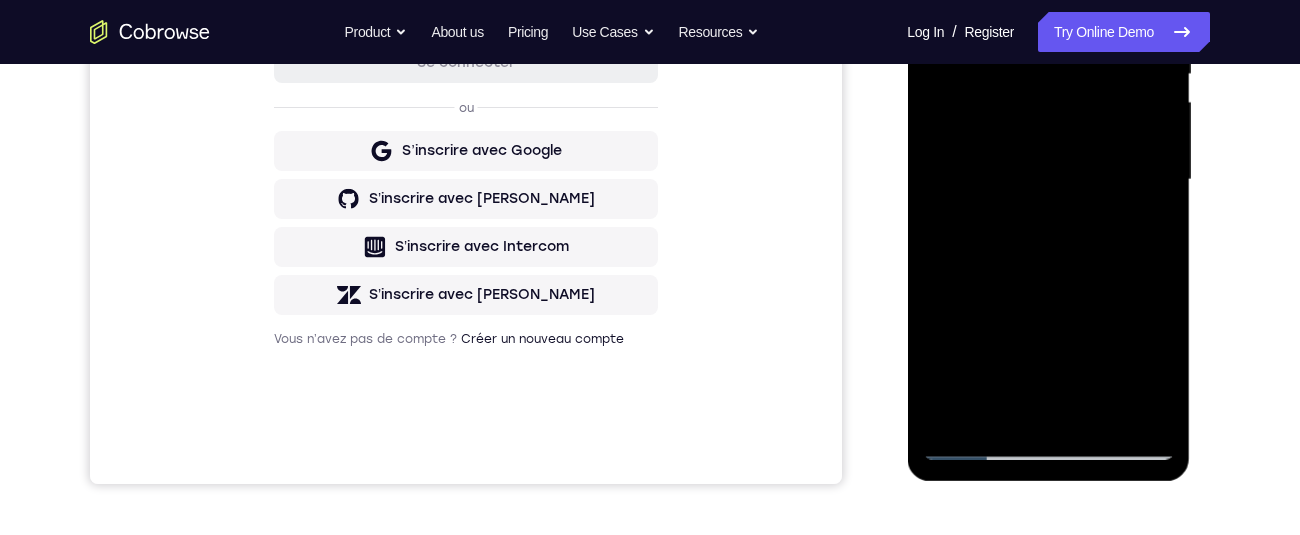 click at bounding box center (1048, 180) 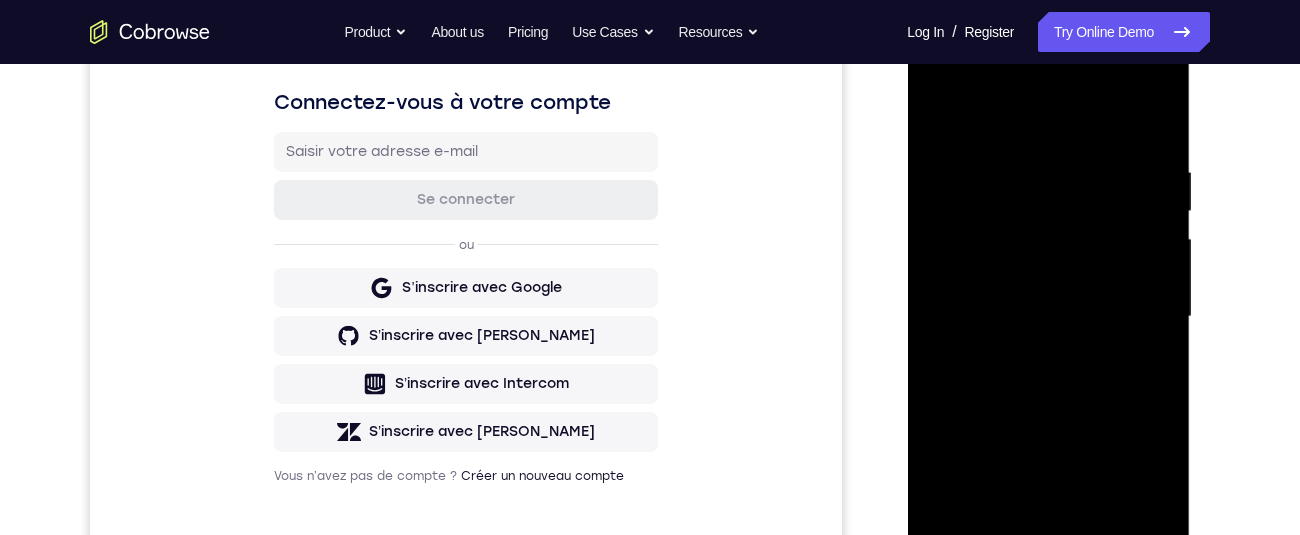 scroll, scrollTop: 300, scrollLeft: 0, axis: vertical 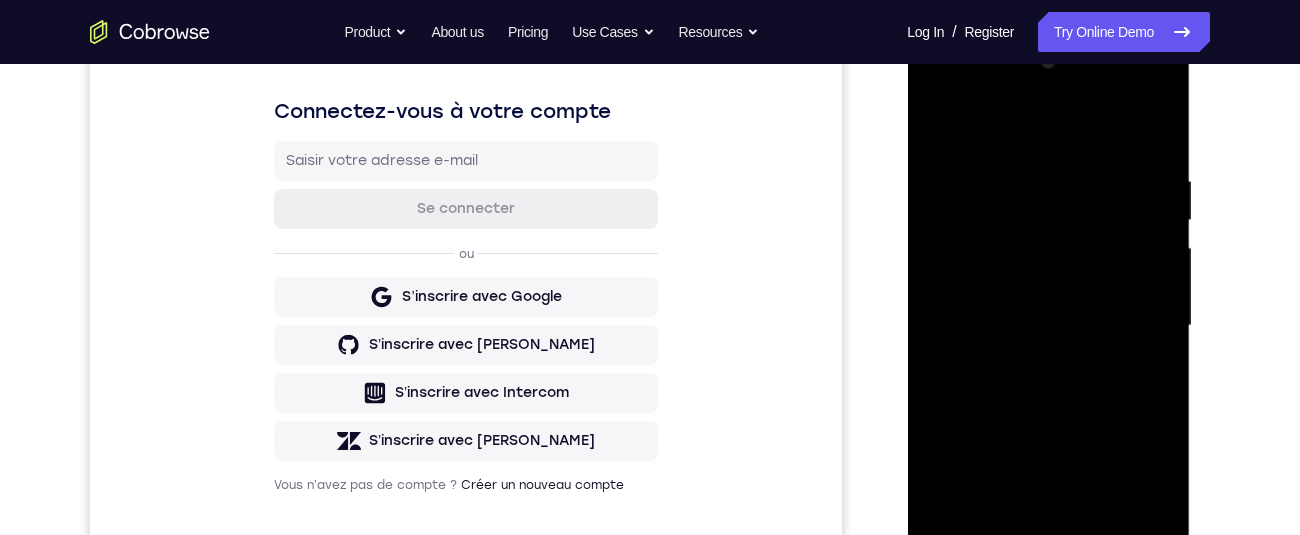 click at bounding box center (1048, 326) 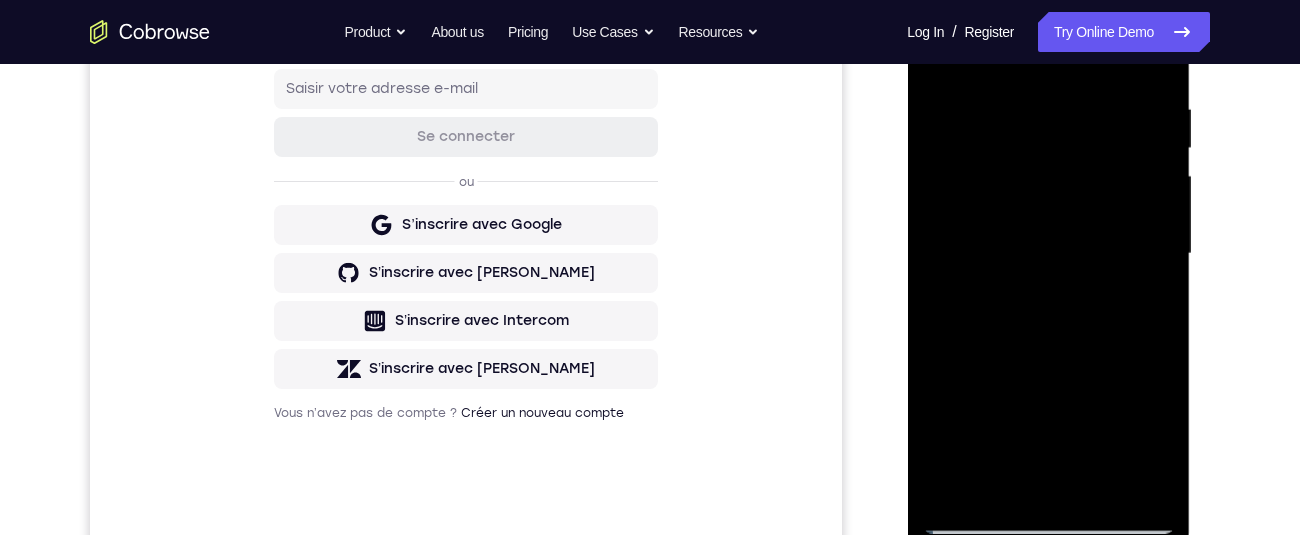 scroll, scrollTop: 370, scrollLeft: 0, axis: vertical 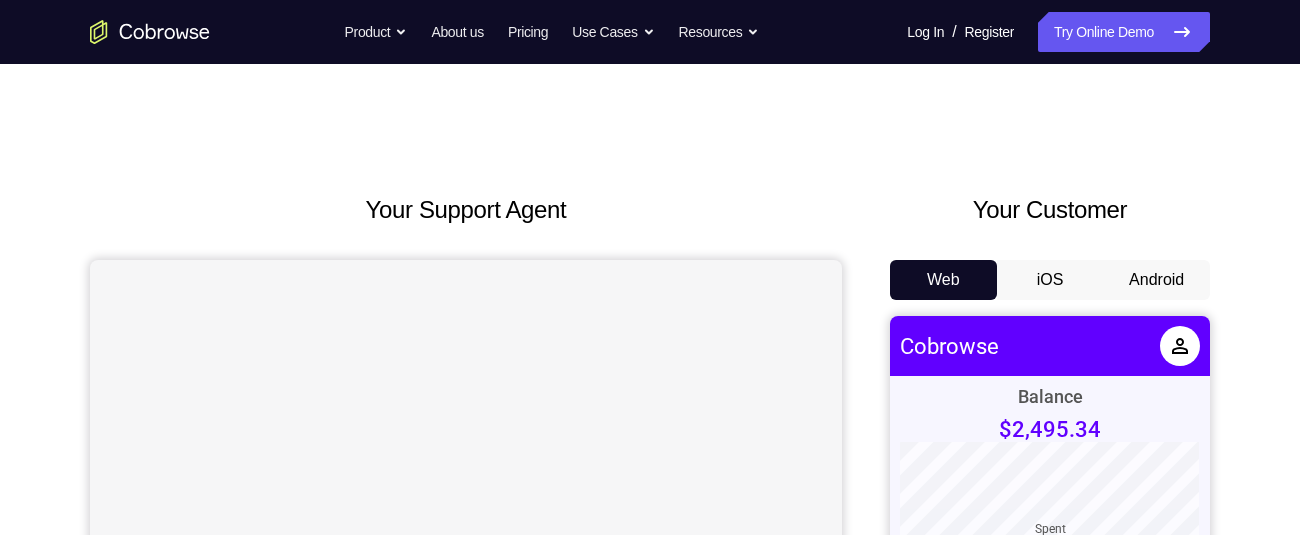 click on "Android" at bounding box center [1156, 280] 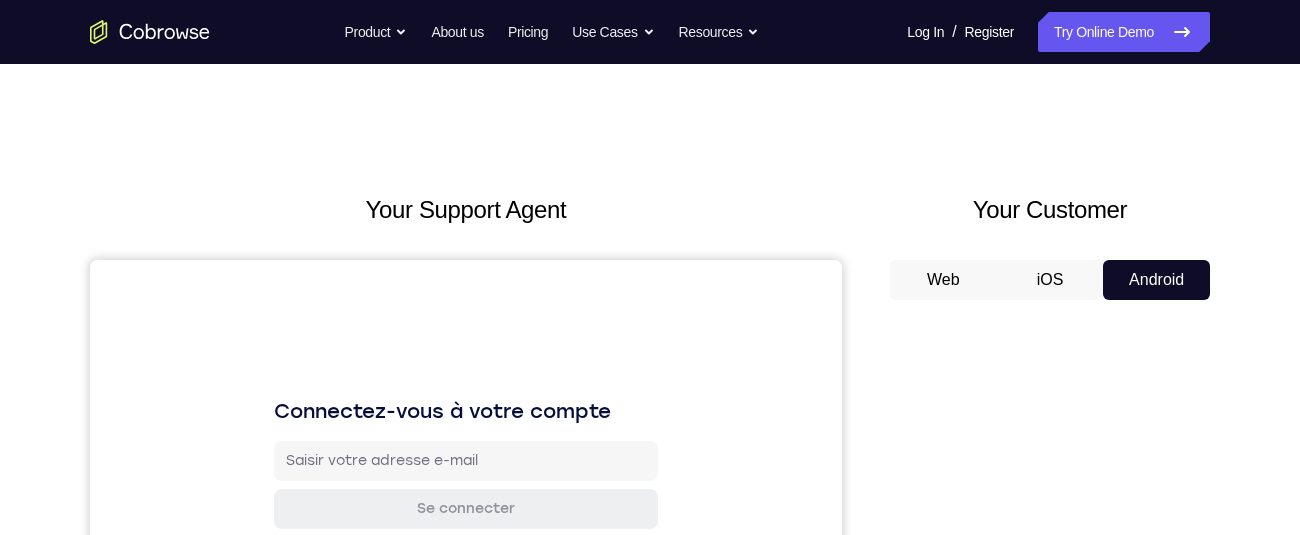 scroll, scrollTop: 0, scrollLeft: 0, axis: both 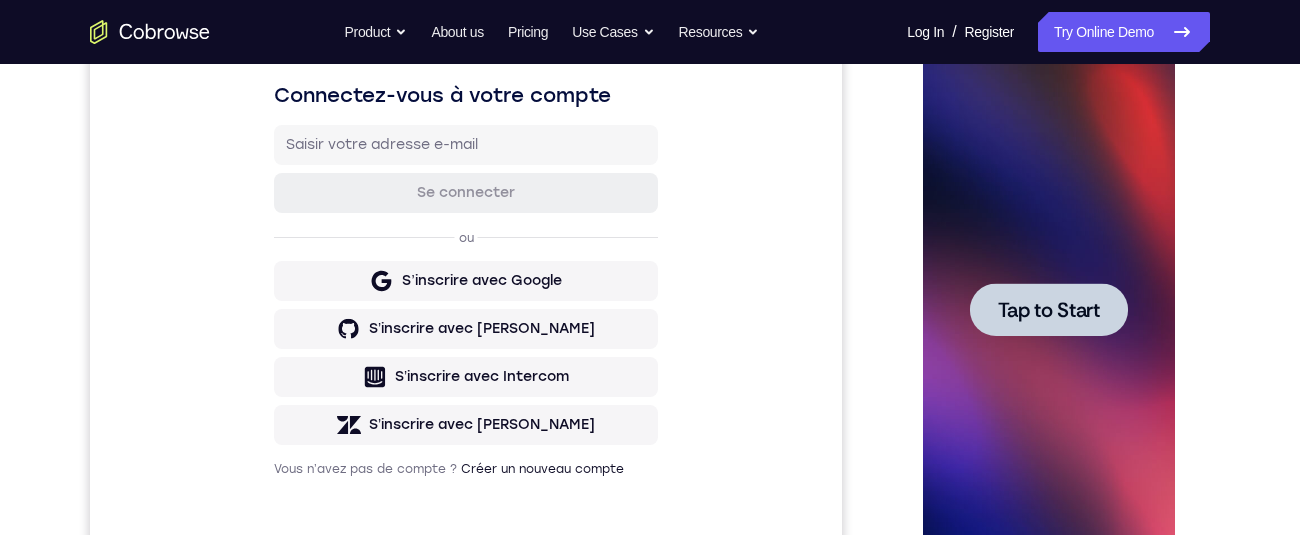 click on "Tap to Start" at bounding box center (1048, 310) 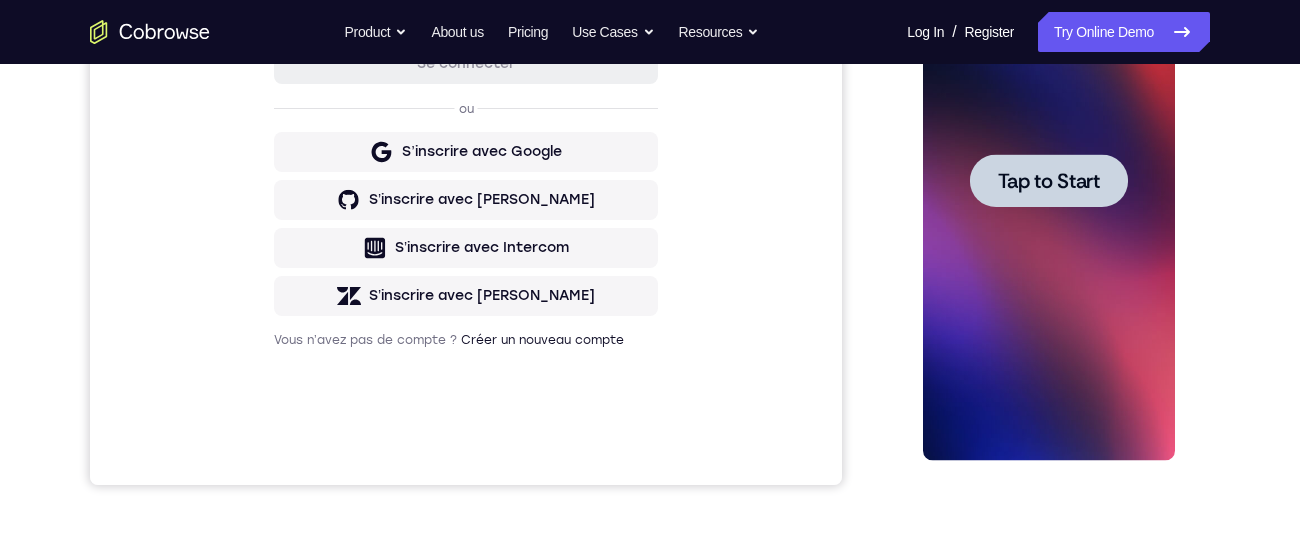 scroll, scrollTop: 442, scrollLeft: 0, axis: vertical 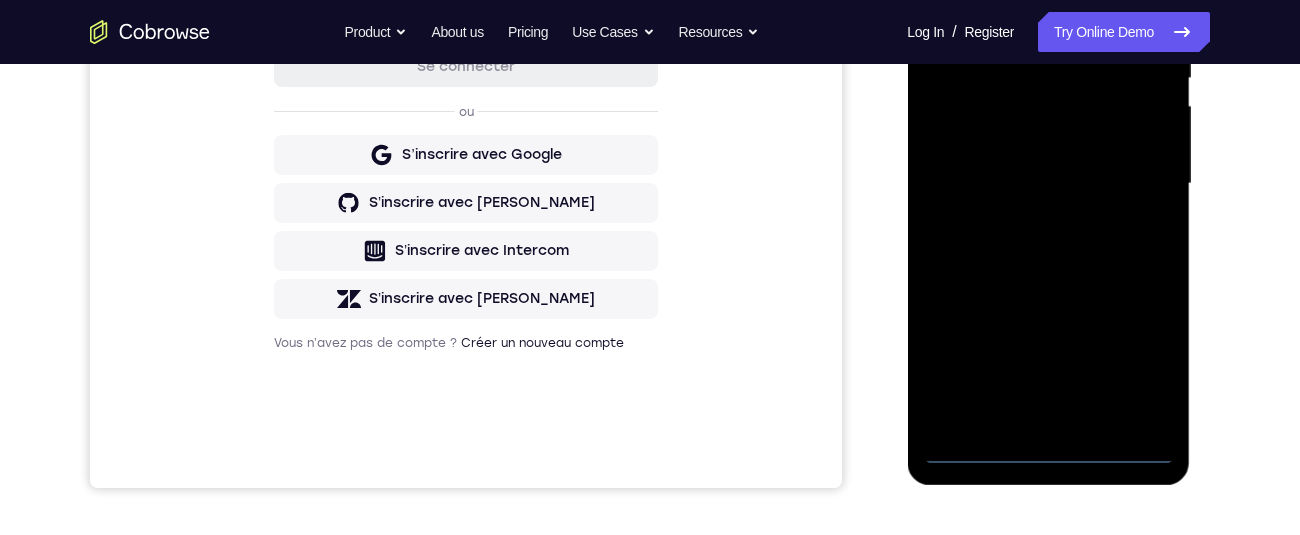 click at bounding box center (1048, 184) 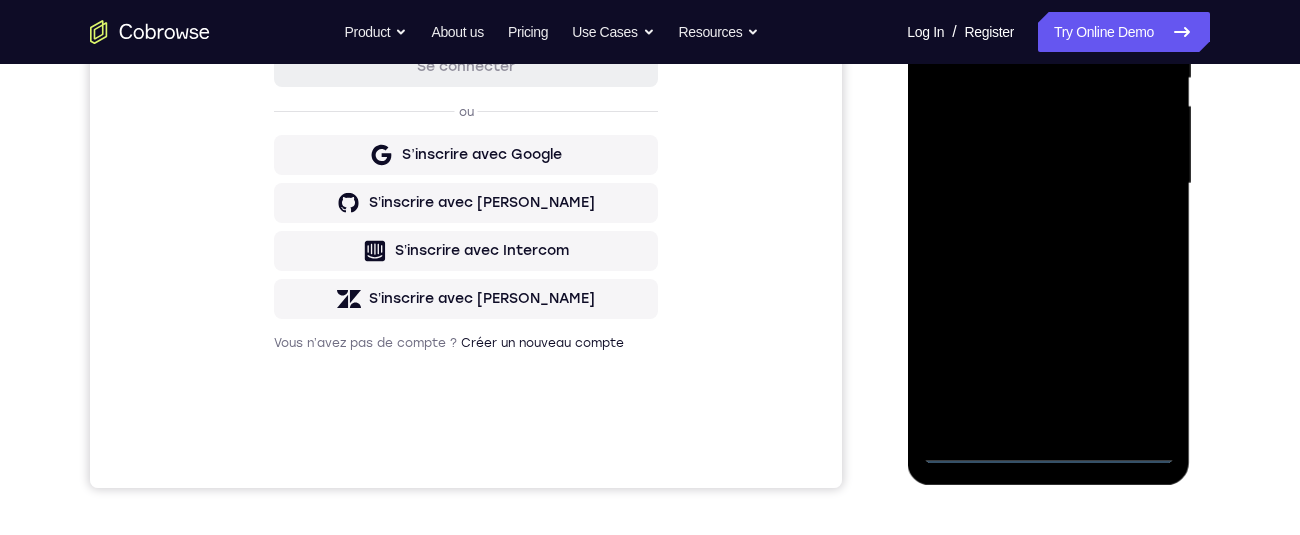 click at bounding box center [1048, 184] 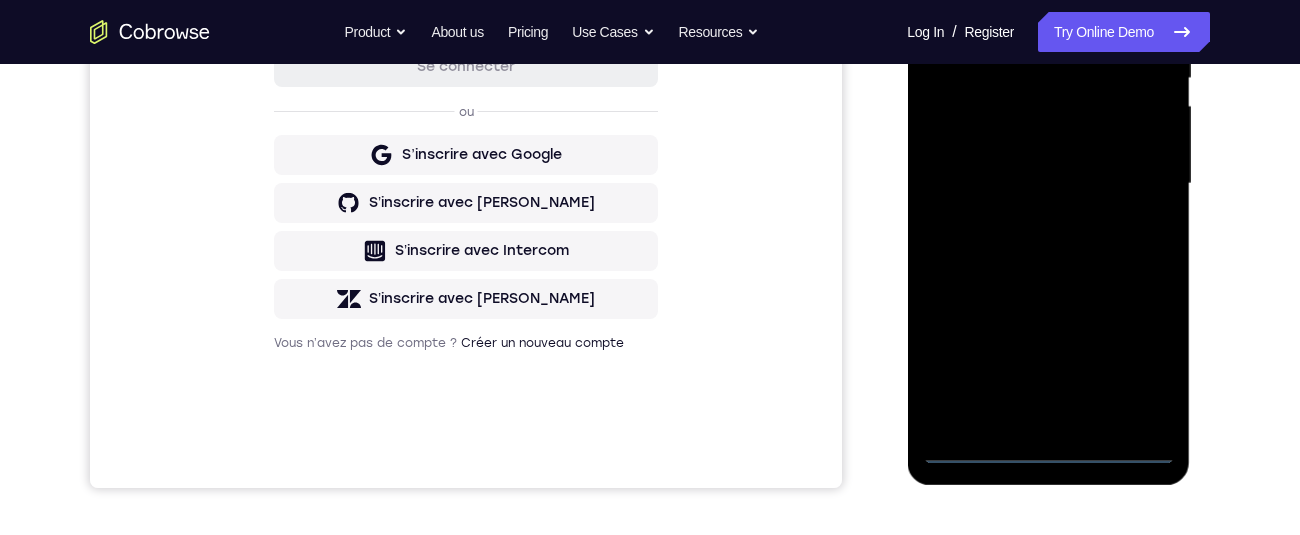 click at bounding box center [1048, 184] 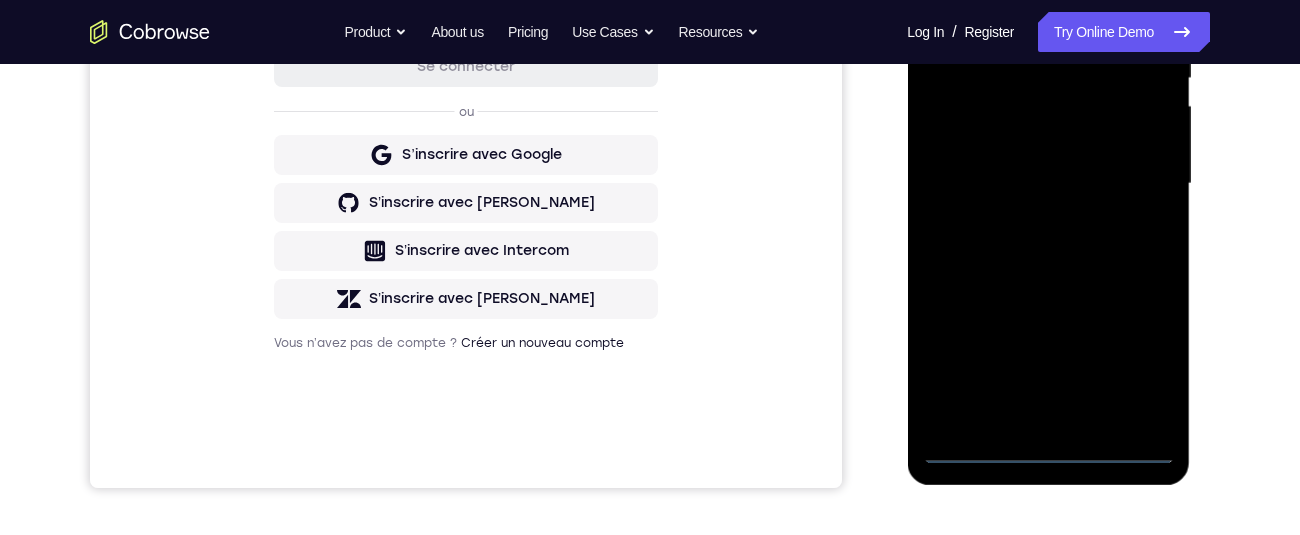 click at bounding box center (1048, 184) 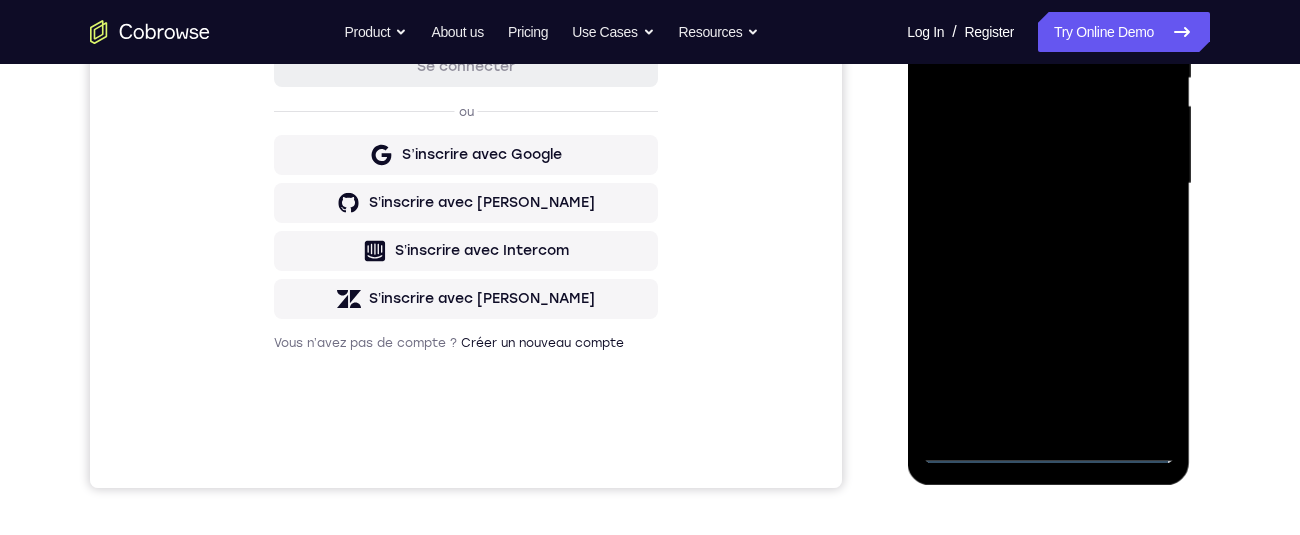 scroll, scrollTop: 184, scrollLeft: 0, axis: vertical 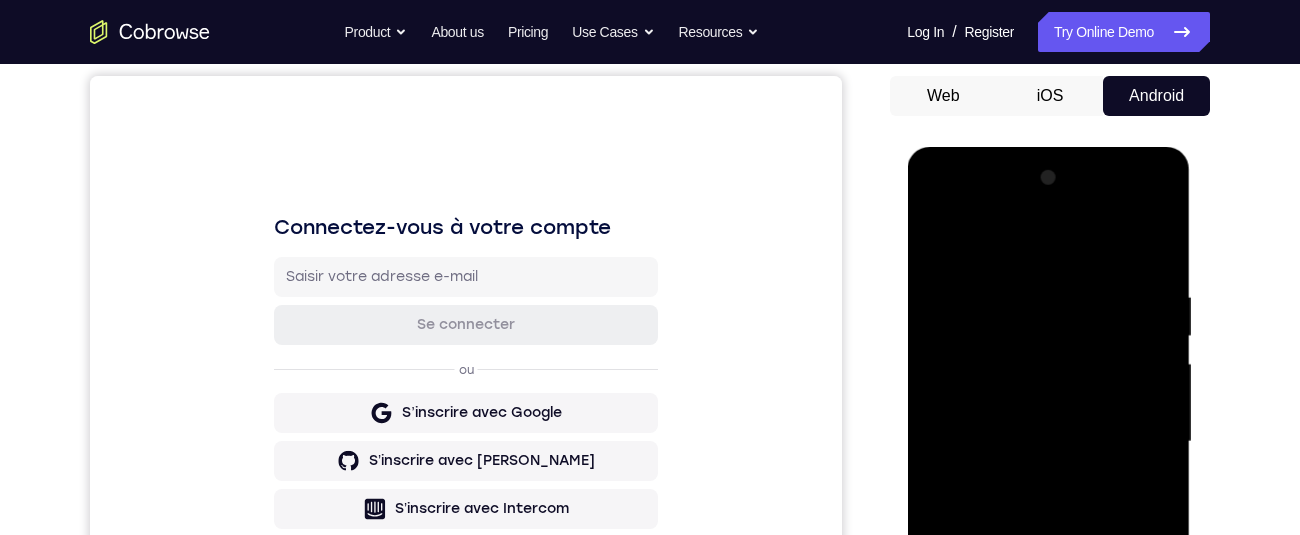 click at bounding box center [1048, 442] 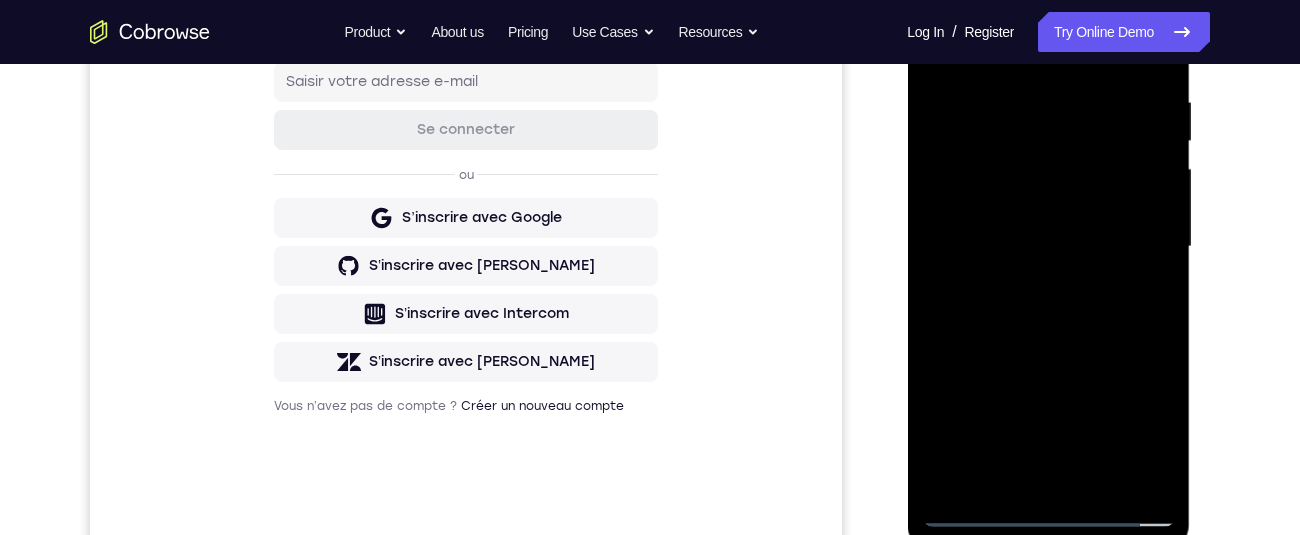 click at bounding box center [1048, 247] 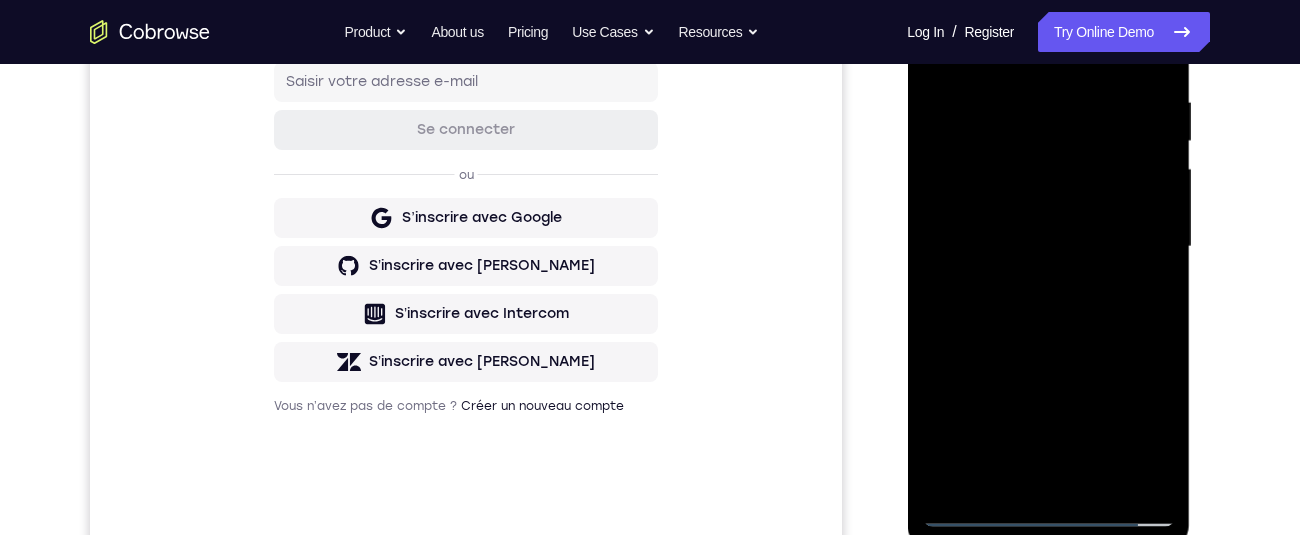 click at bounding box center [1048, 247] 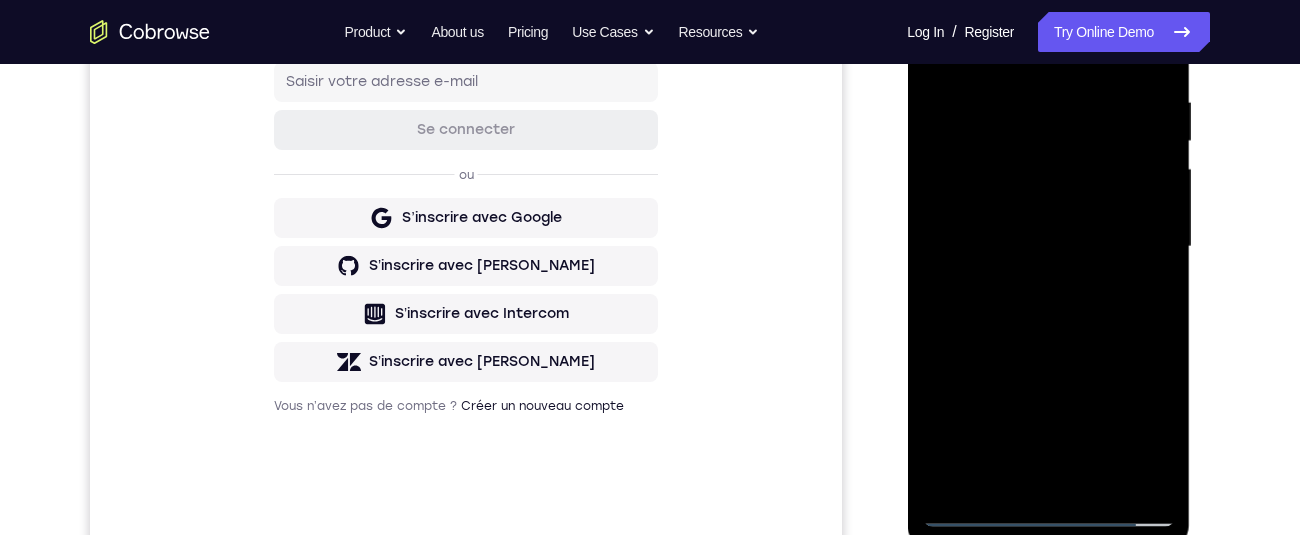 click at bounding box center [1048, 247] 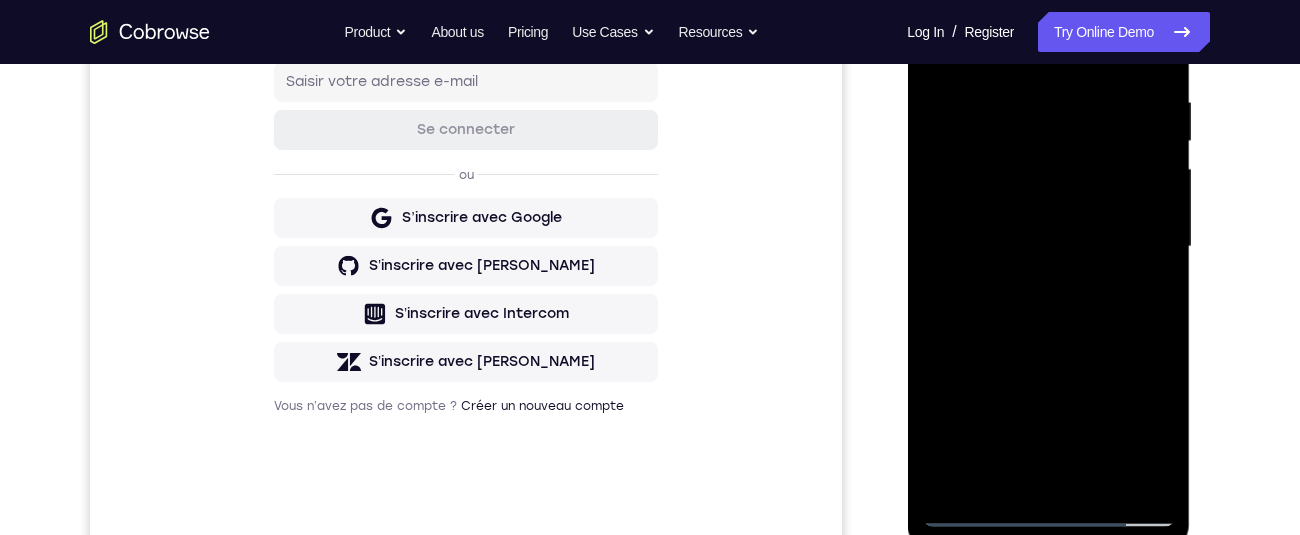 scroll, scrollTop: 444, scrollLeft: 0, axis: vertical 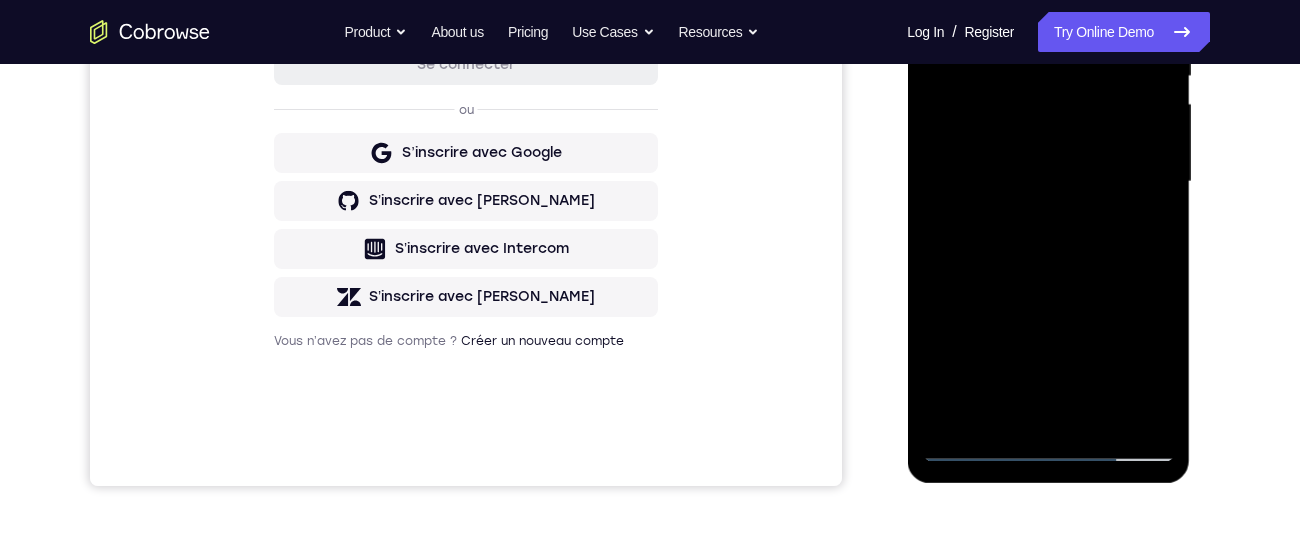 click at bounding box center (1048, 182) 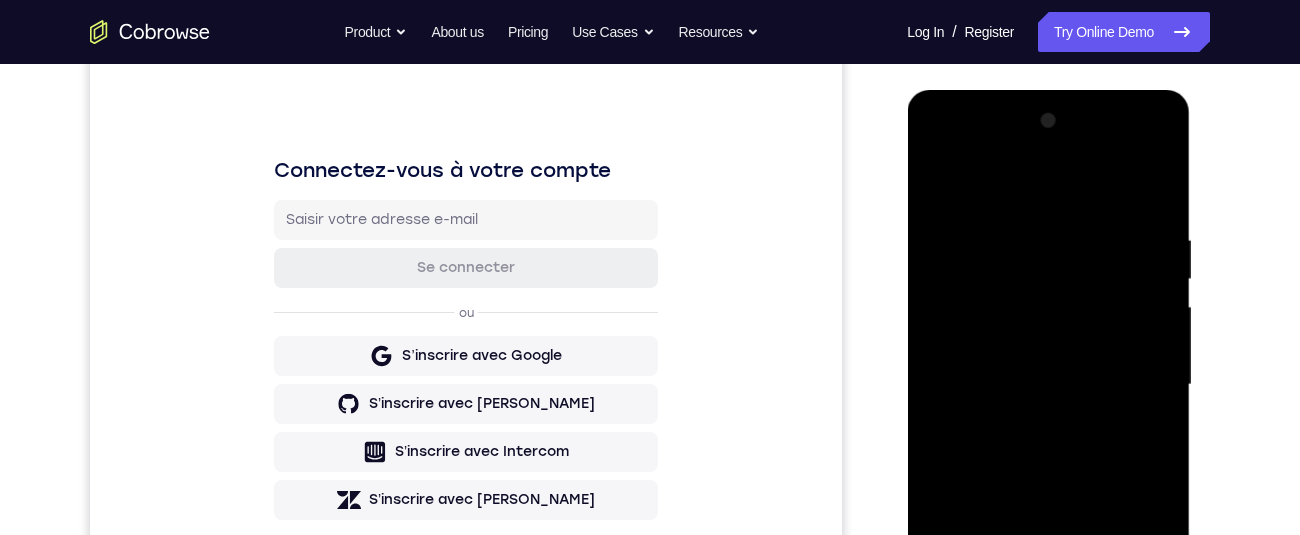 click at bounding box center (1048, 385) 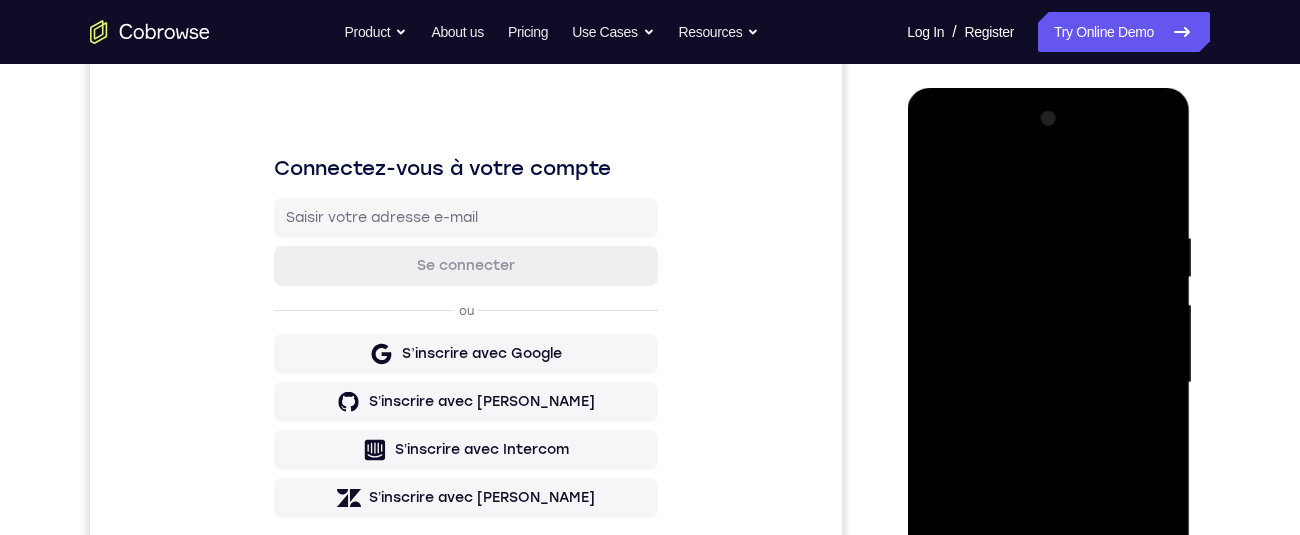 click at bounding box center [1048, 383] 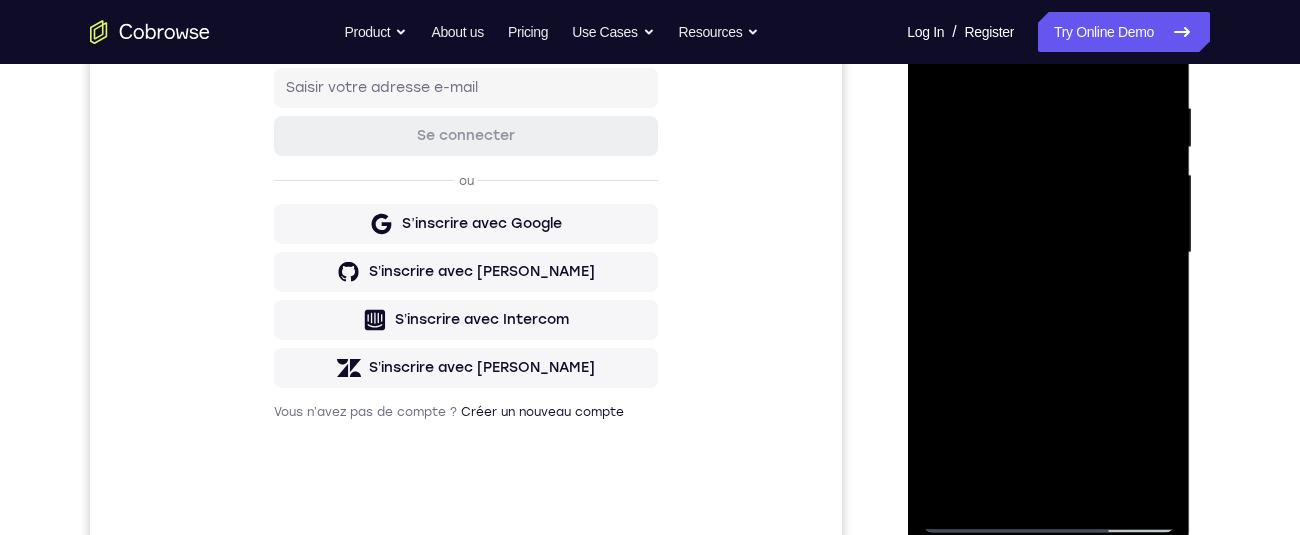 scroll, scrollTop: 413, scrollLeft: 0, axis: vertical 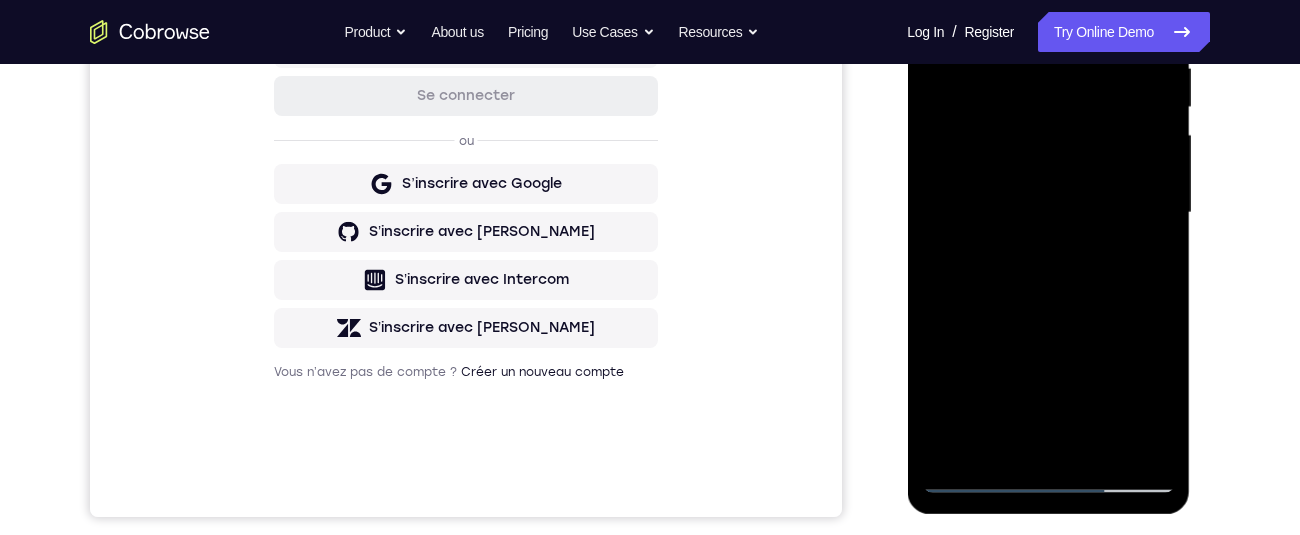 click at bounding box center (1048, 213) 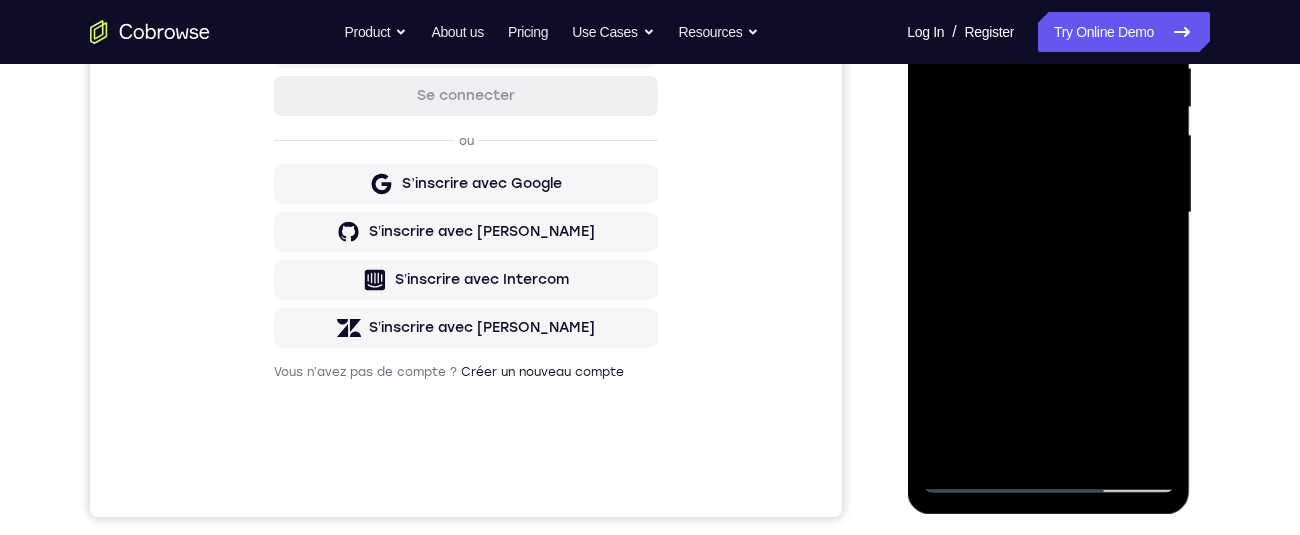 click at bounding box center [1048, 213] 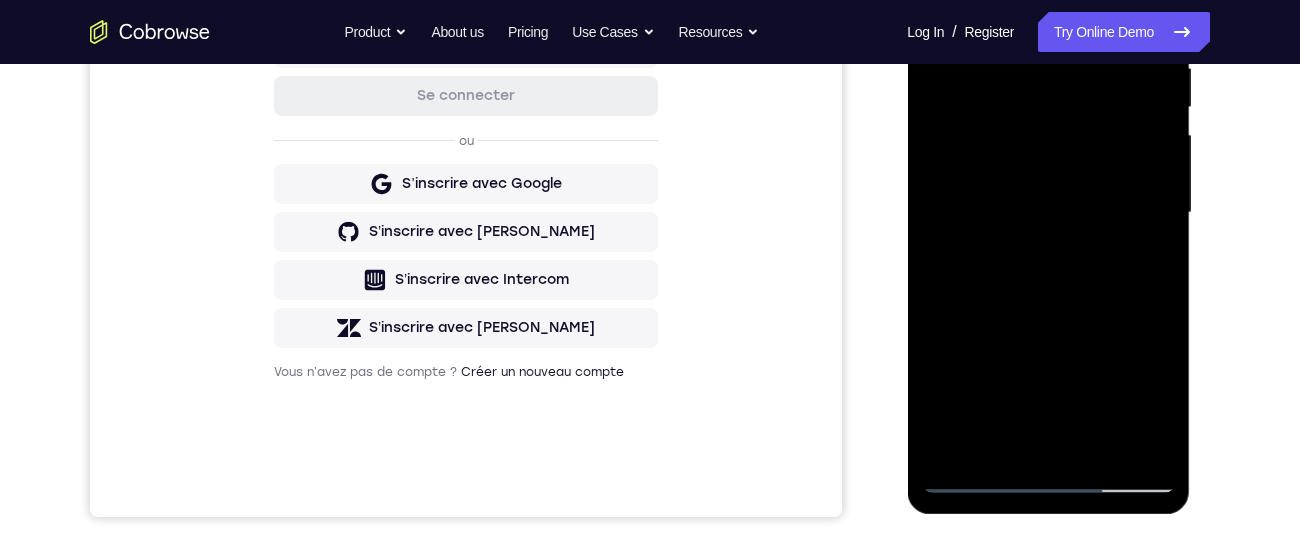 click at bounding box center (1048, 213) 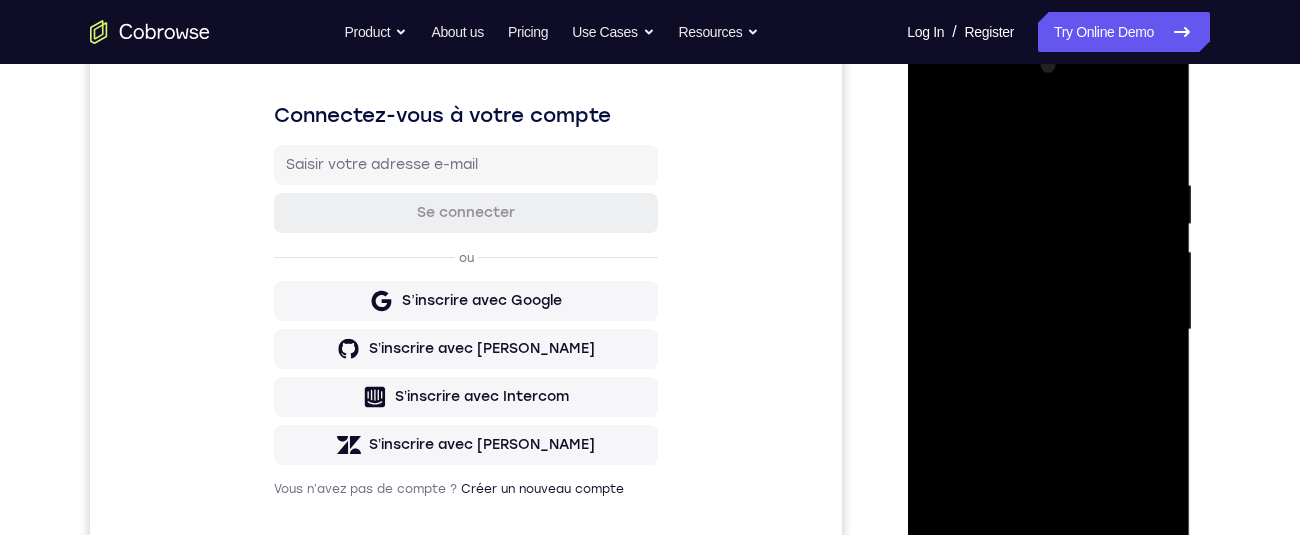 click at bounding box center [1048, 330] 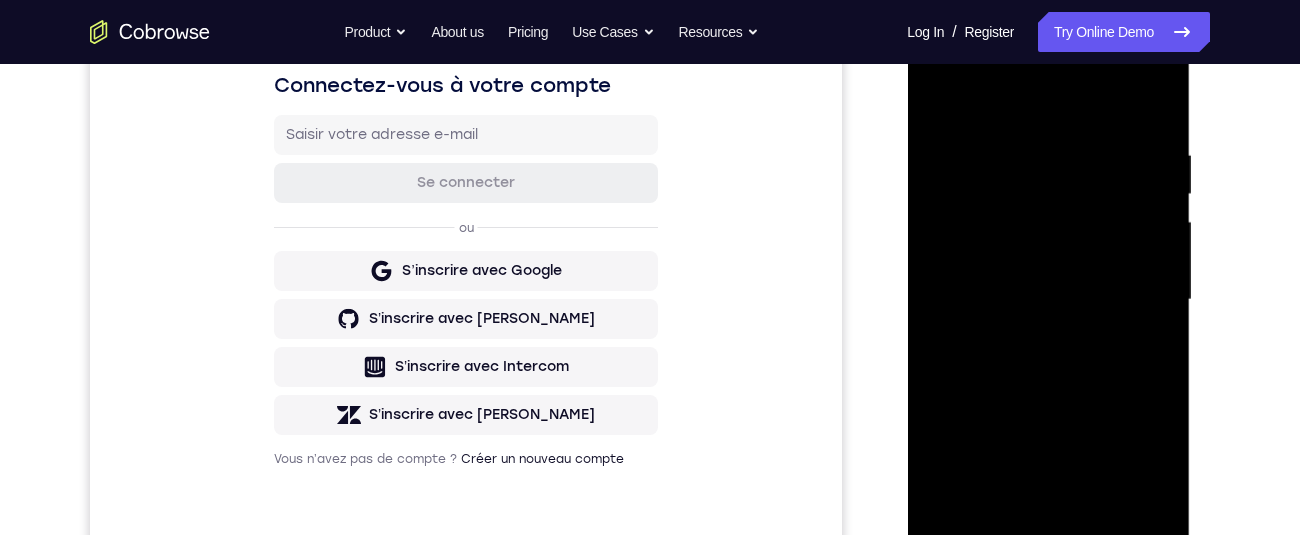 scroll, scrollTop: 478, scrollLeft: 0, axis: vertical 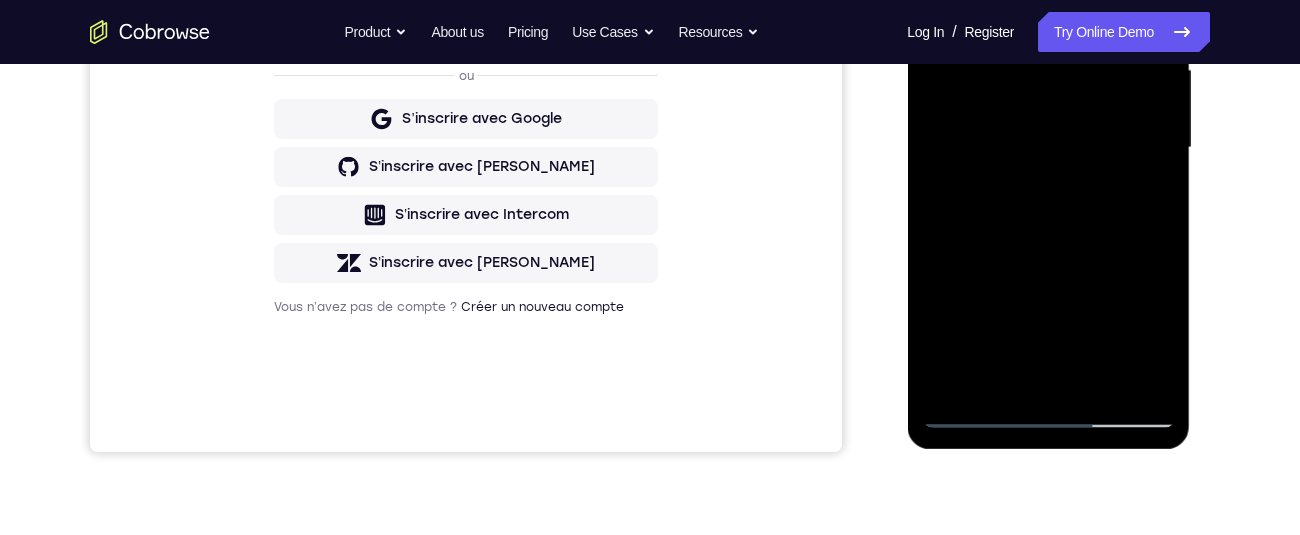 click at bounding box center (1048, 148) 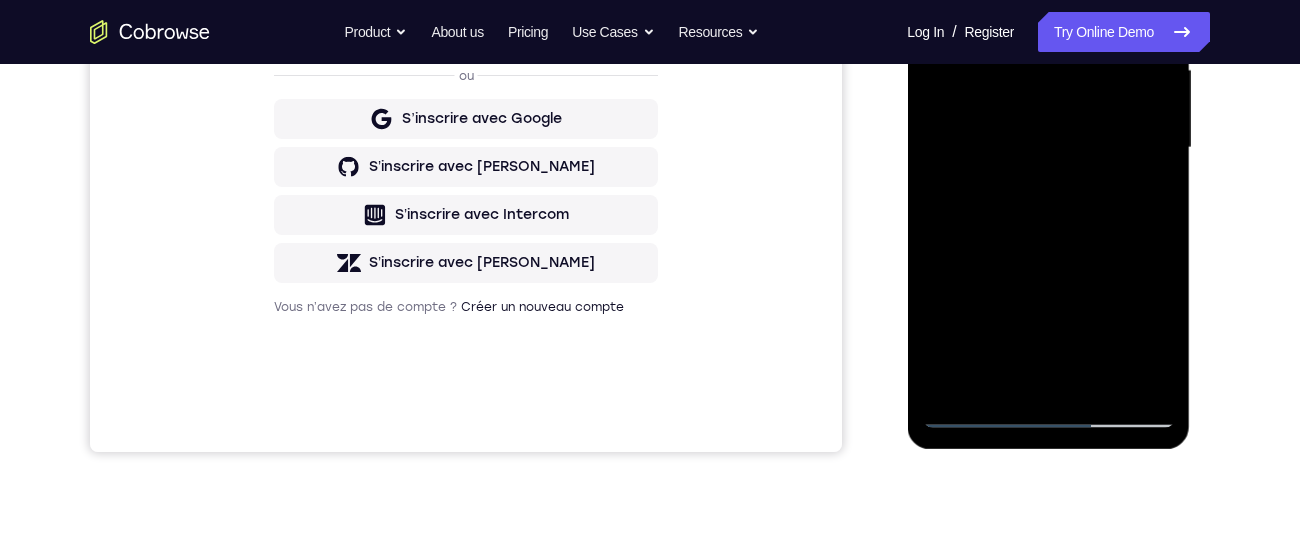 scroll, scrollTop: 477, scrollLeft: 0, axis: vertical 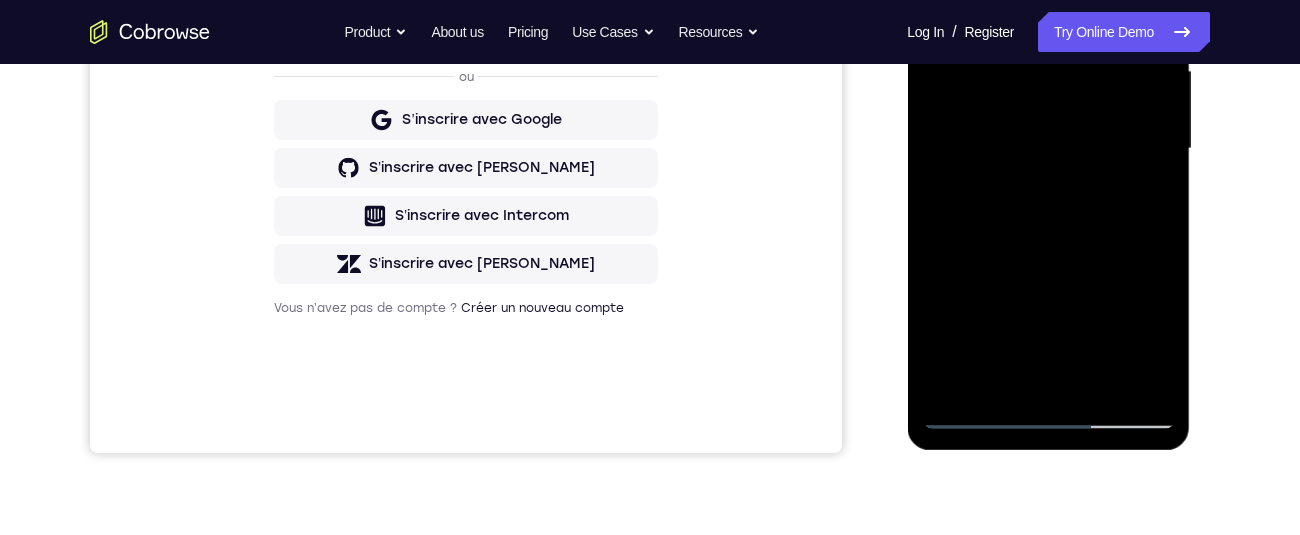 click at bounding box center (1048, 149) 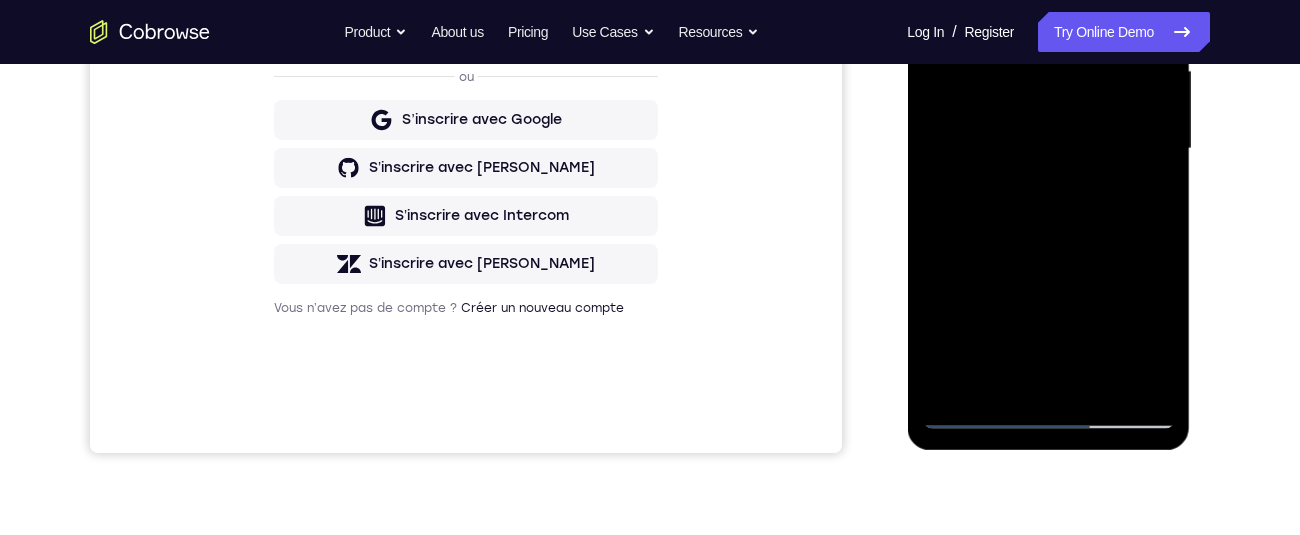 click at bounding box center [1048, 149] 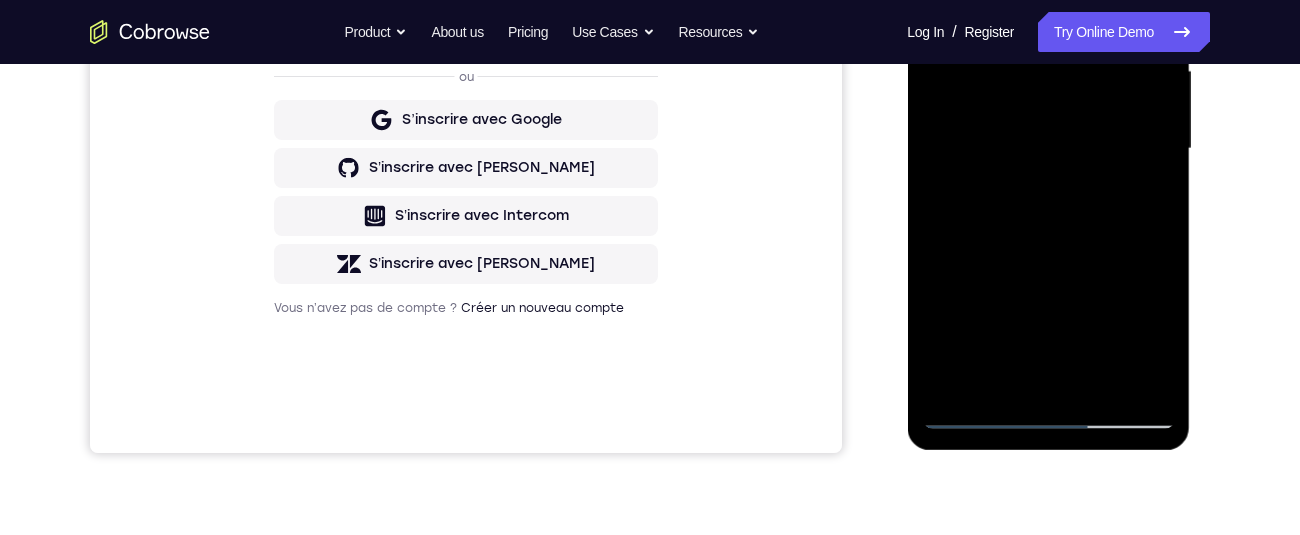 click at bounding box center [1048, 149] 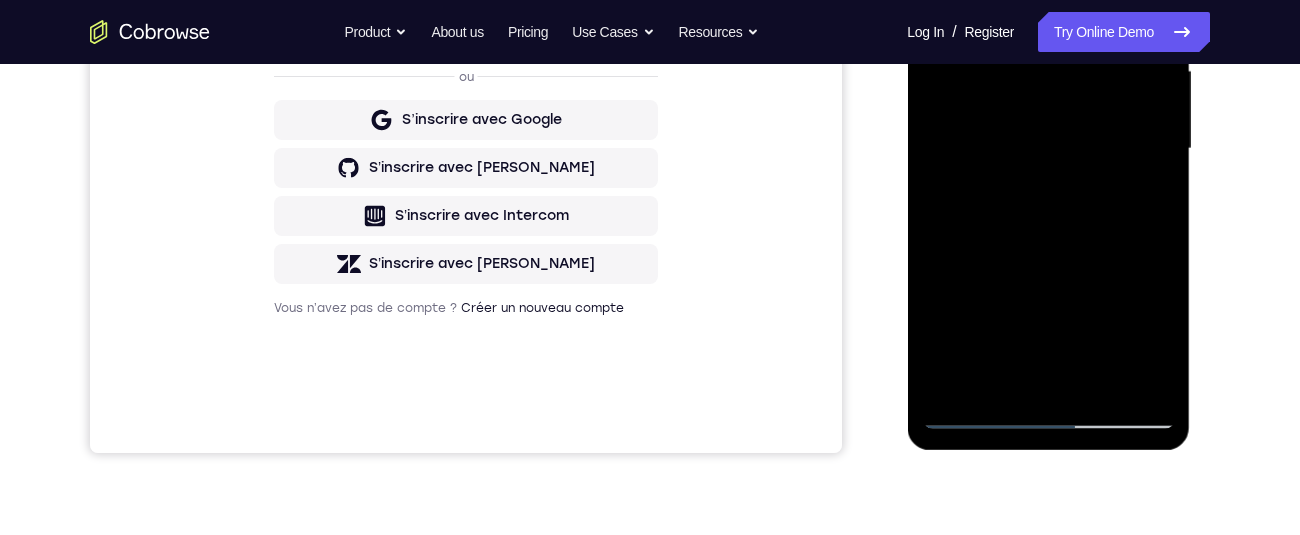 click at bounding box center (1048, 149) 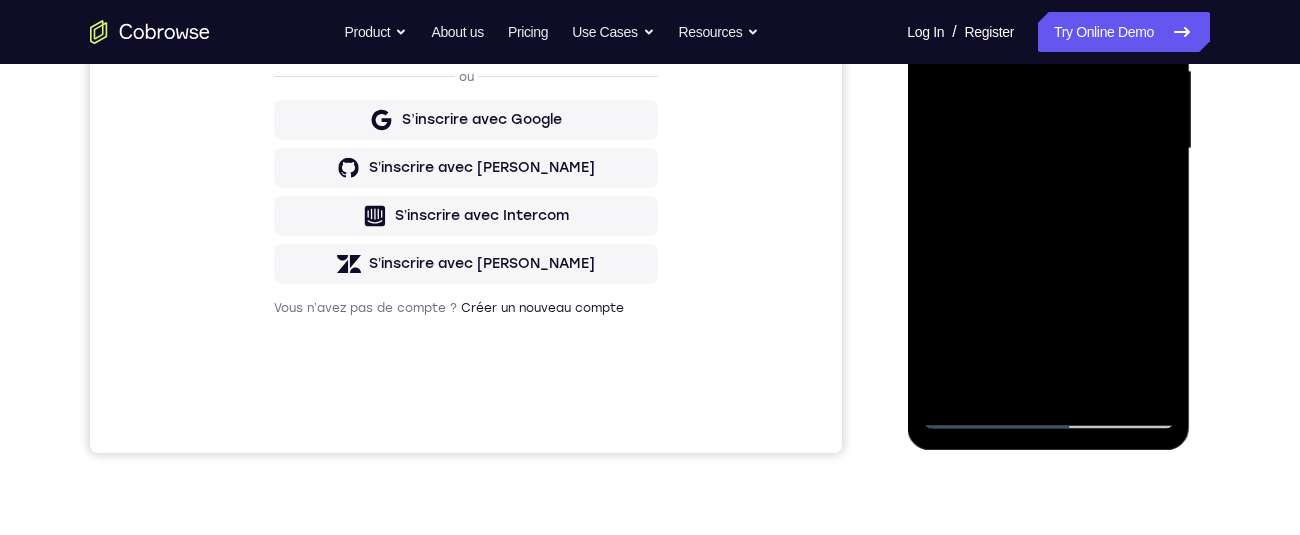 click at bounding box center [1048, 149] 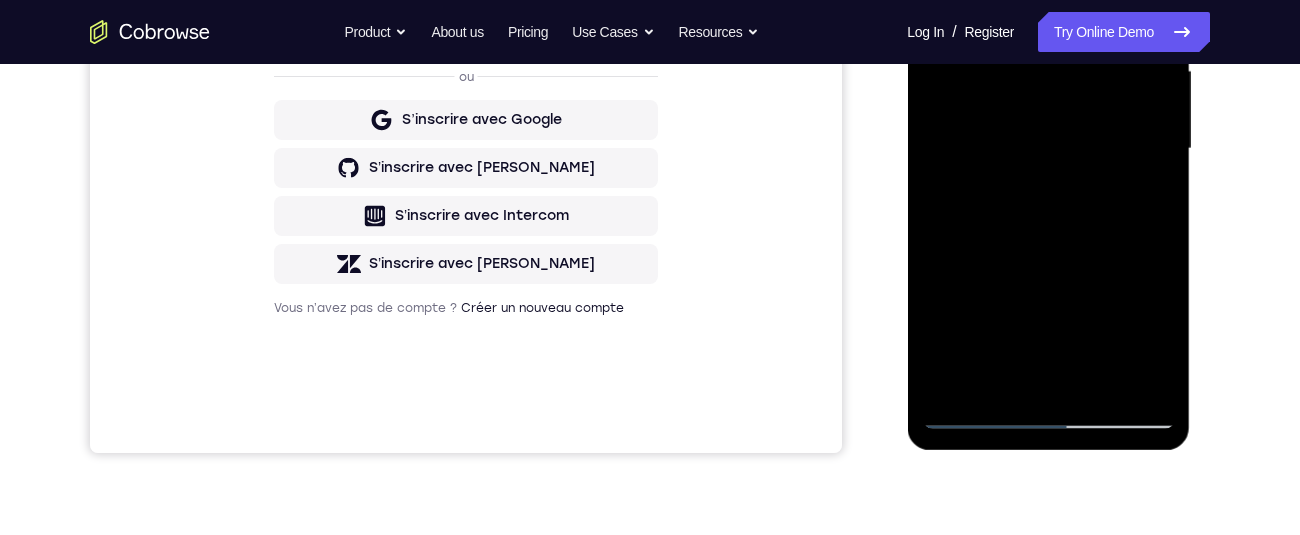 click at bounding box center [1048, 149] 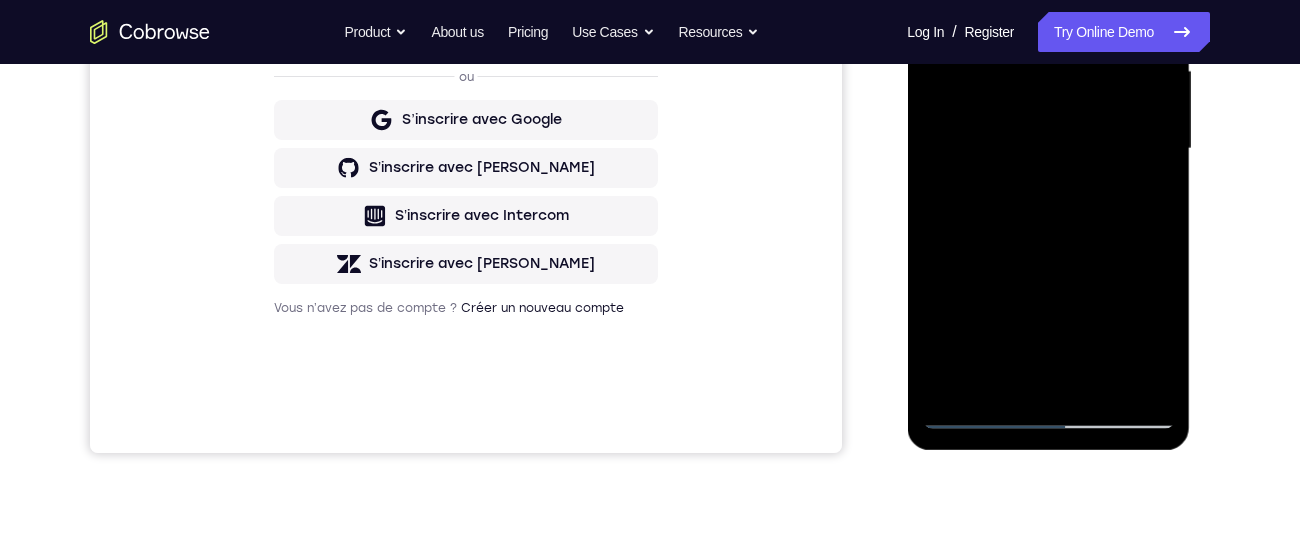 click at bounding box center [1048, 149] 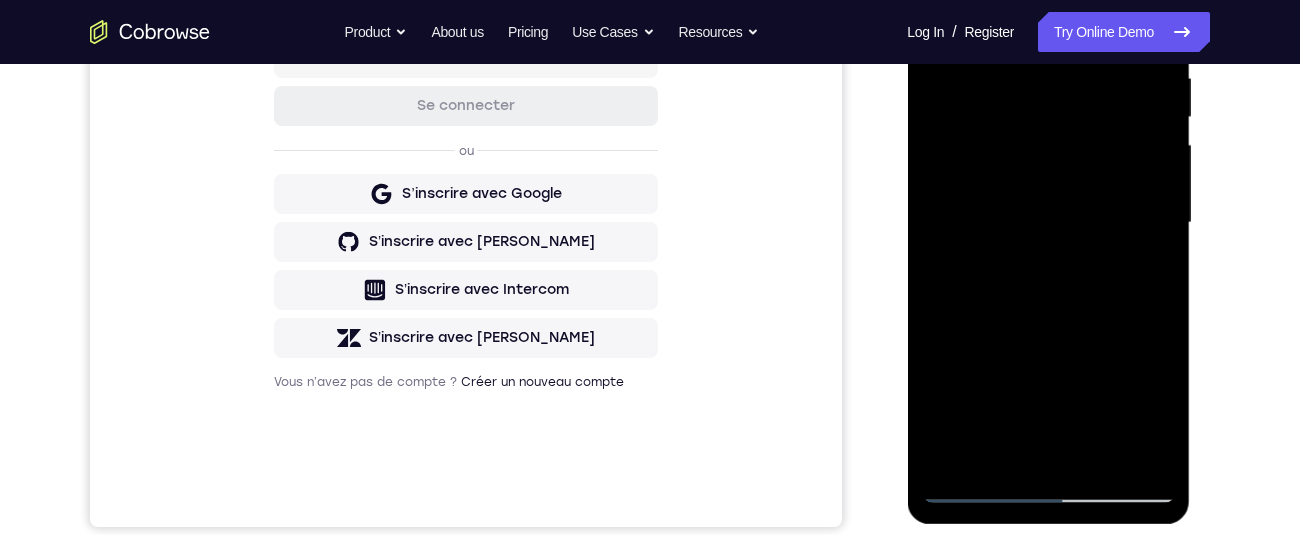 scroll, scrollTop: 328, scrollLeft: 0, axis: vertical 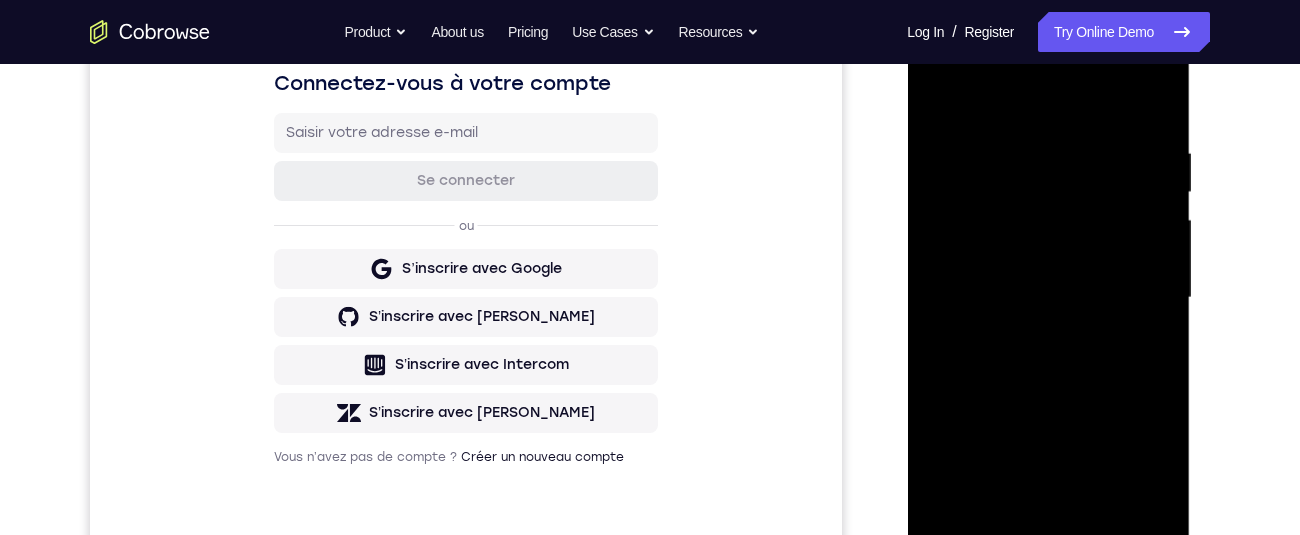 click at bounding box center [1048, 298] 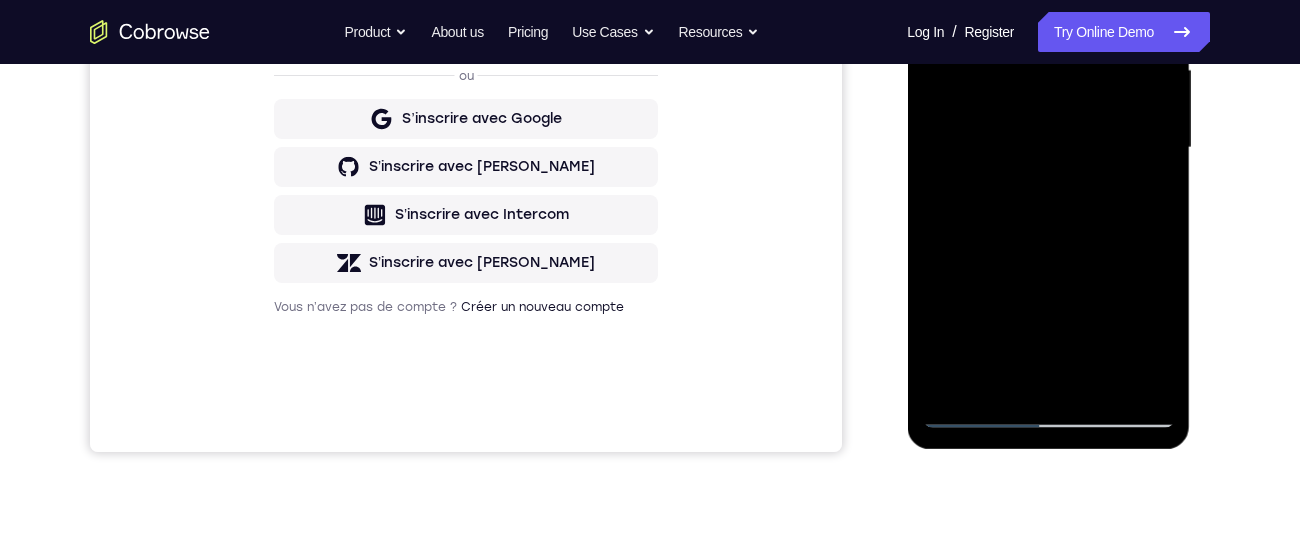 scroll, scrollTop: 470, scrollLeft: 0, axis: vertical 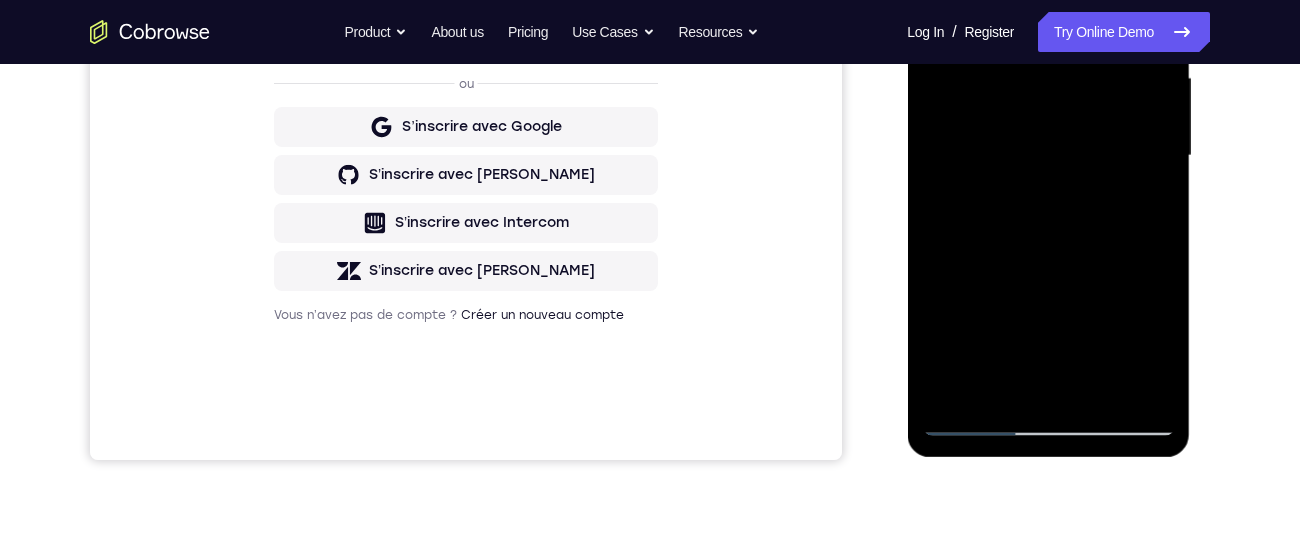 click at bounding box center (1048, 156) 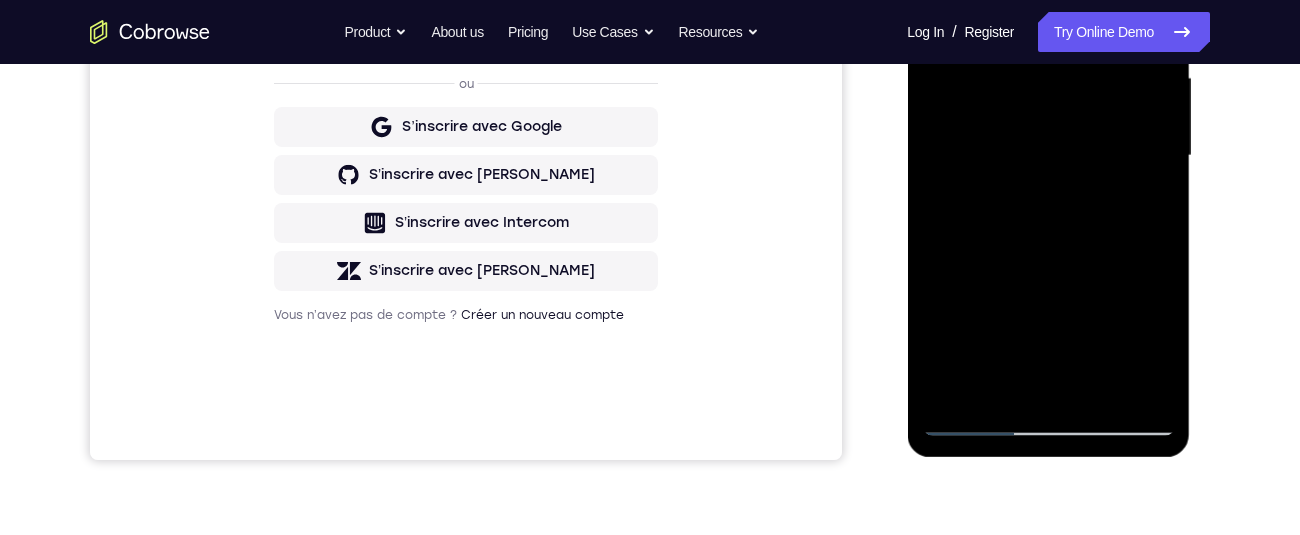 click at bounding box center (1048, 156) 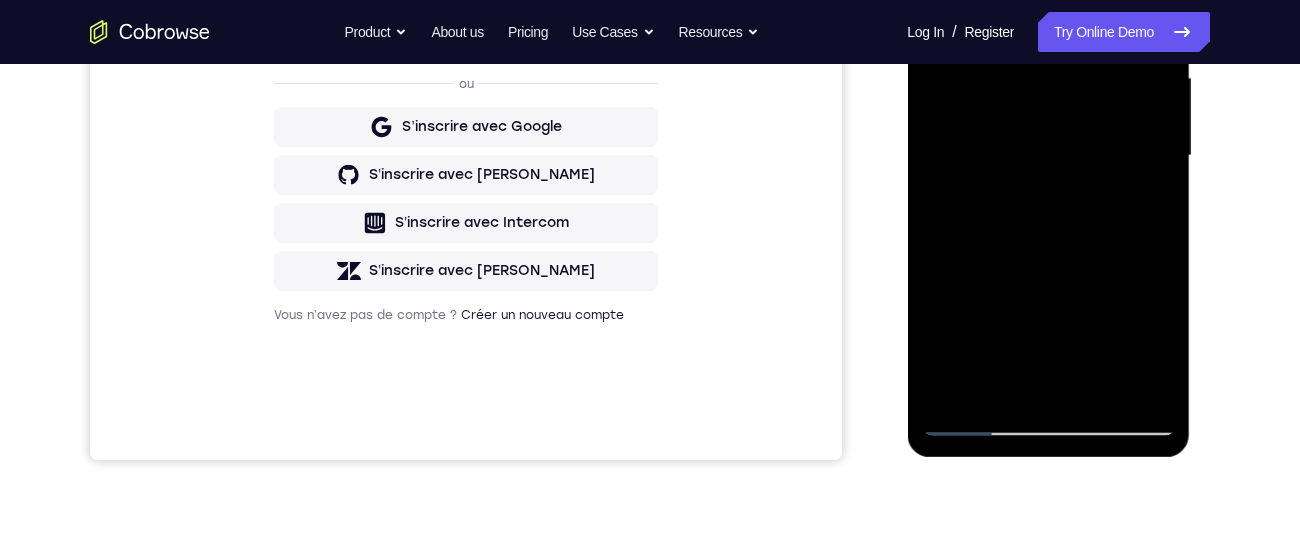 click at bounding box center [1048, 156] 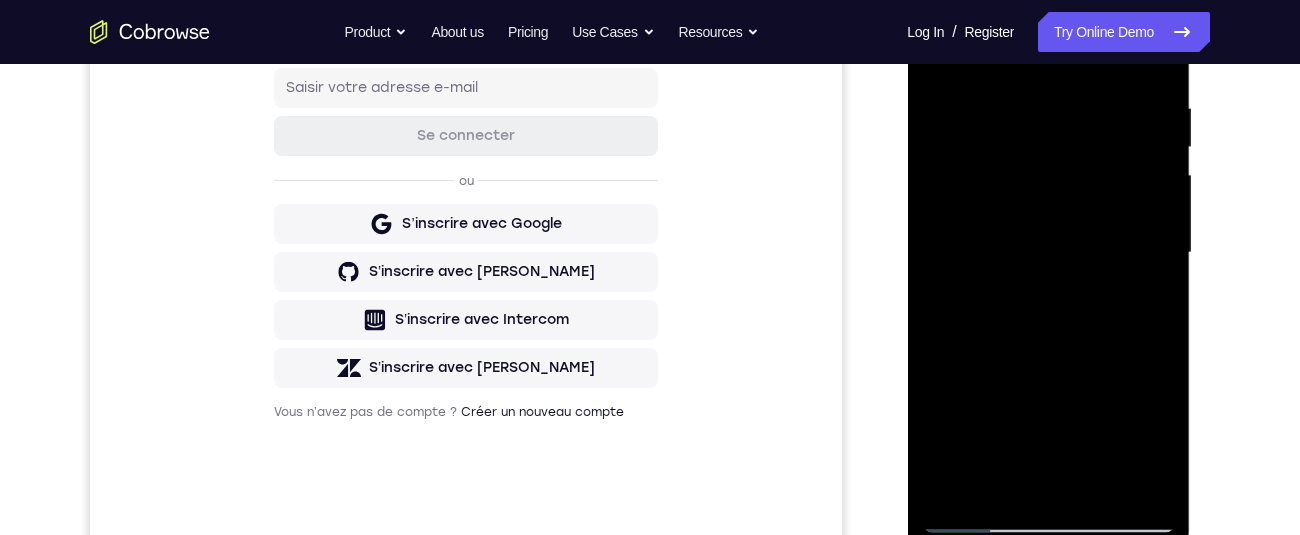 click at bounding box center [1048, 253] 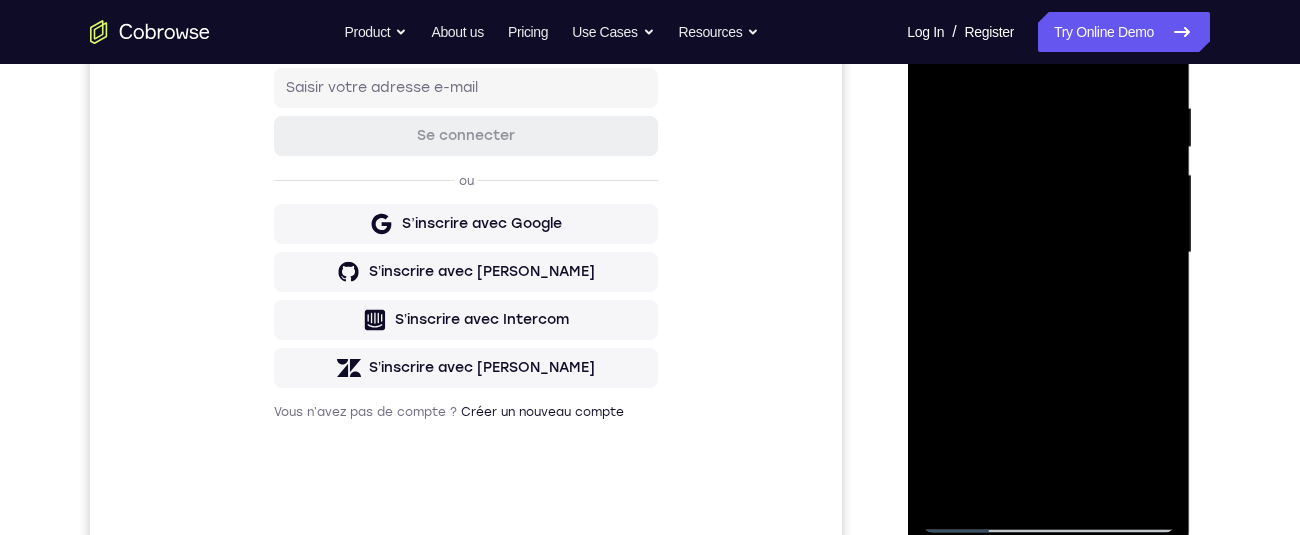 click at bounding box center (1048, 253) 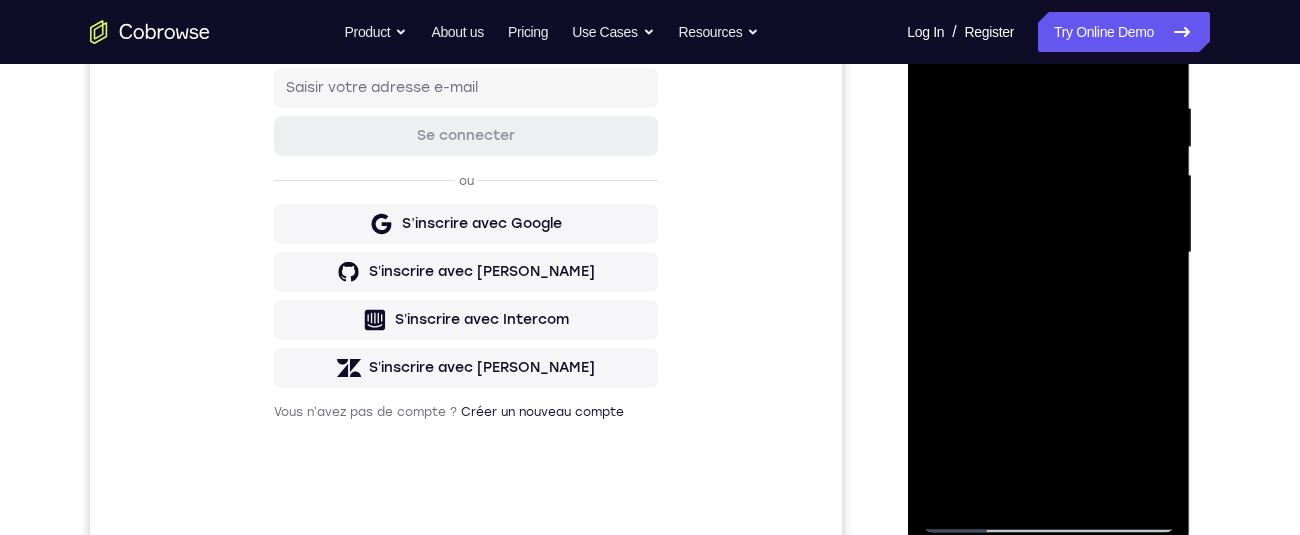 click at bounding box center [1048, 253] 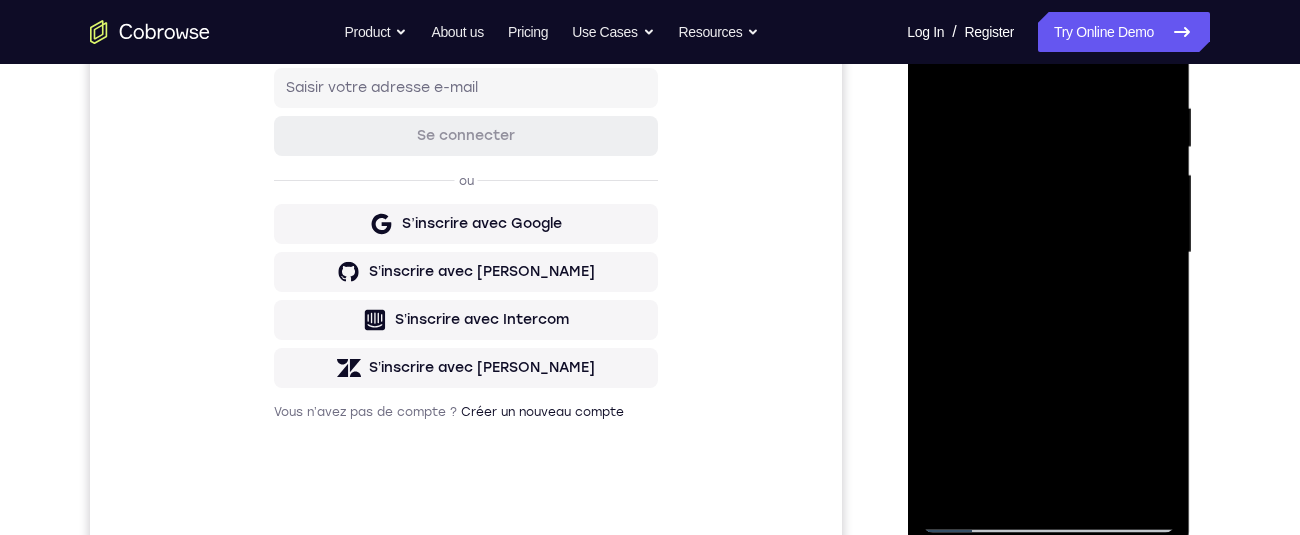click at bounding box center [1048, 253] 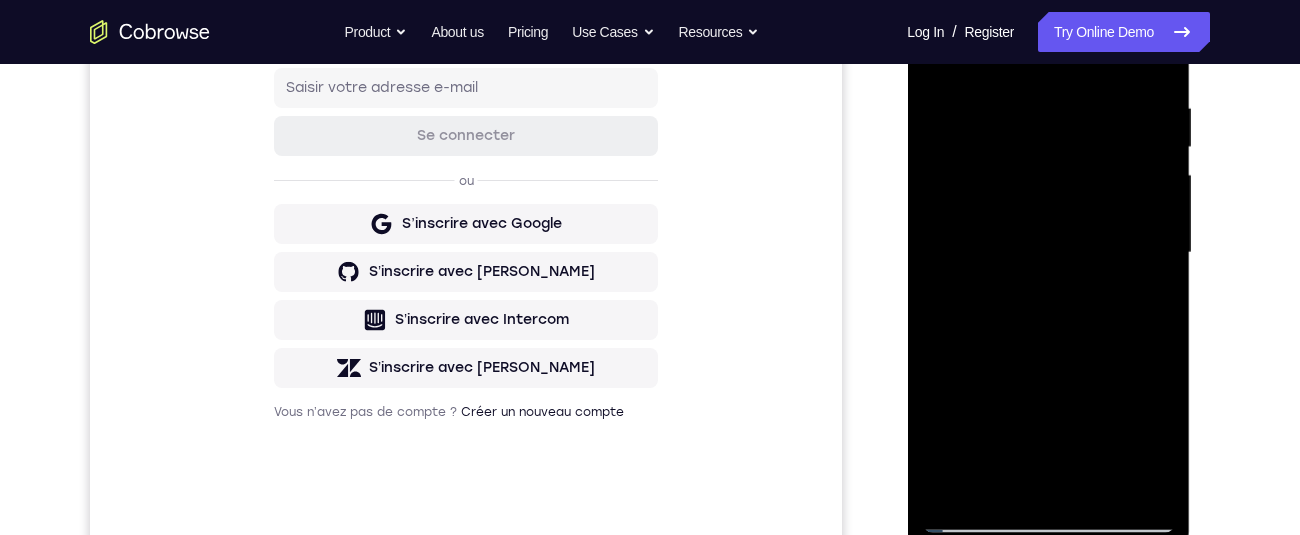 click at bounding box center (1048, 253) 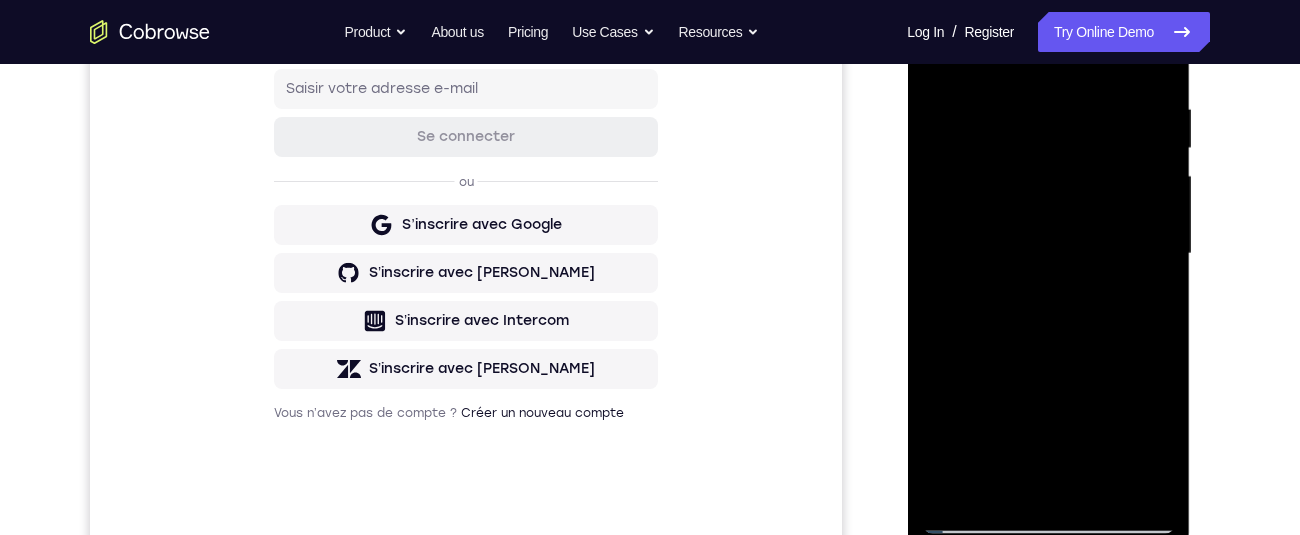 scroll, scrollTop: 267, scrollLeft: 0, axis: vertical 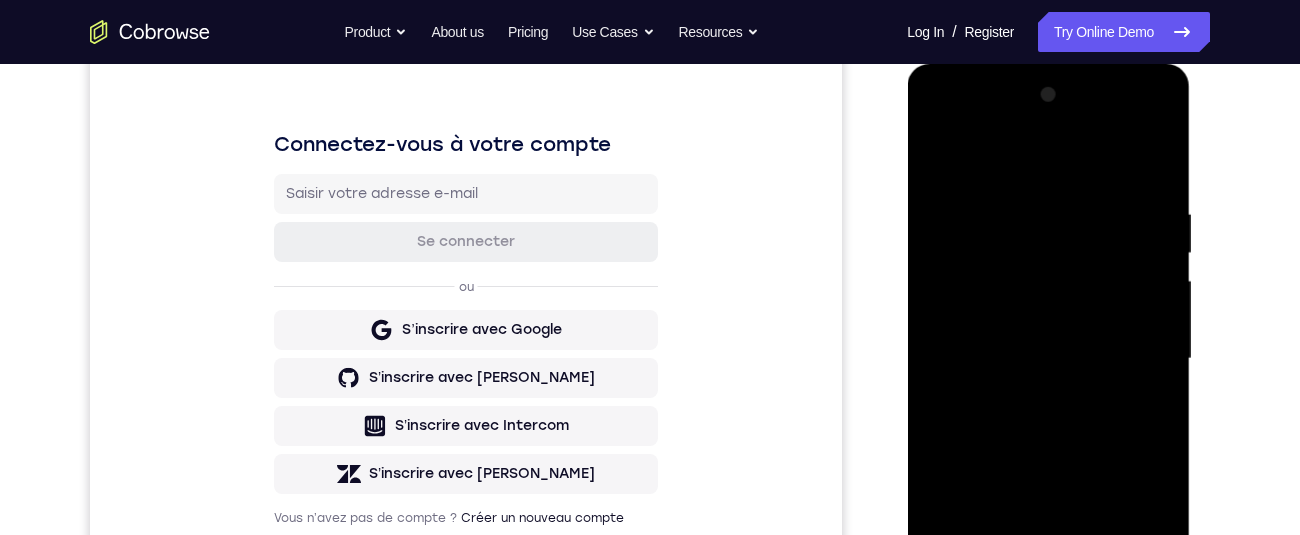click at bounding box center [1048, 359] 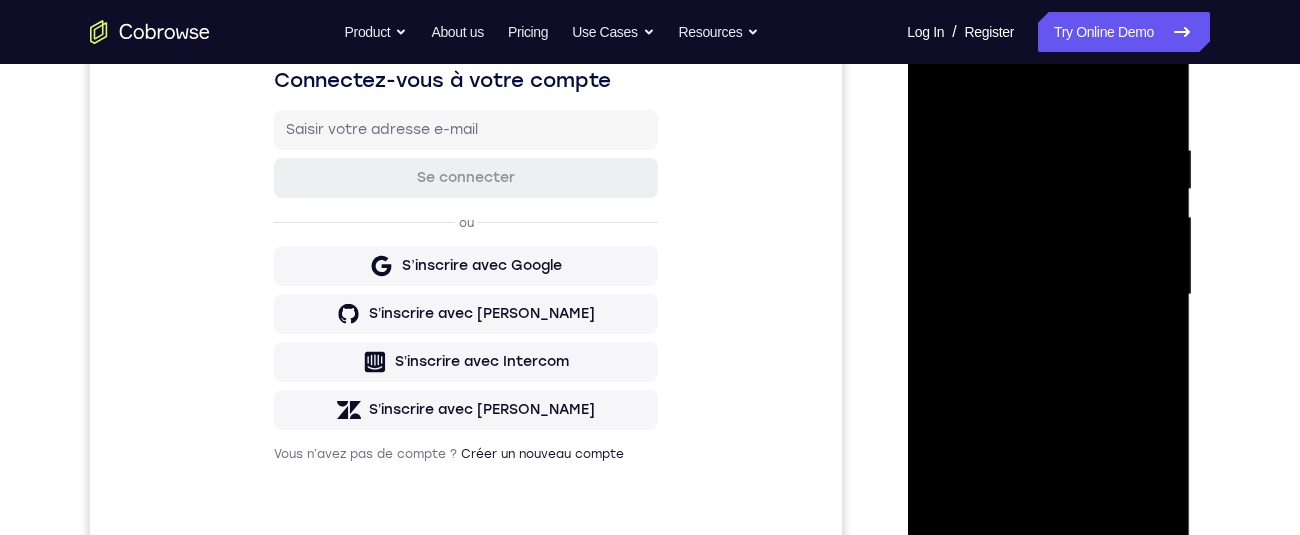 scroll, scrollTop: 286, scrollLeft: 0, axis: vertical 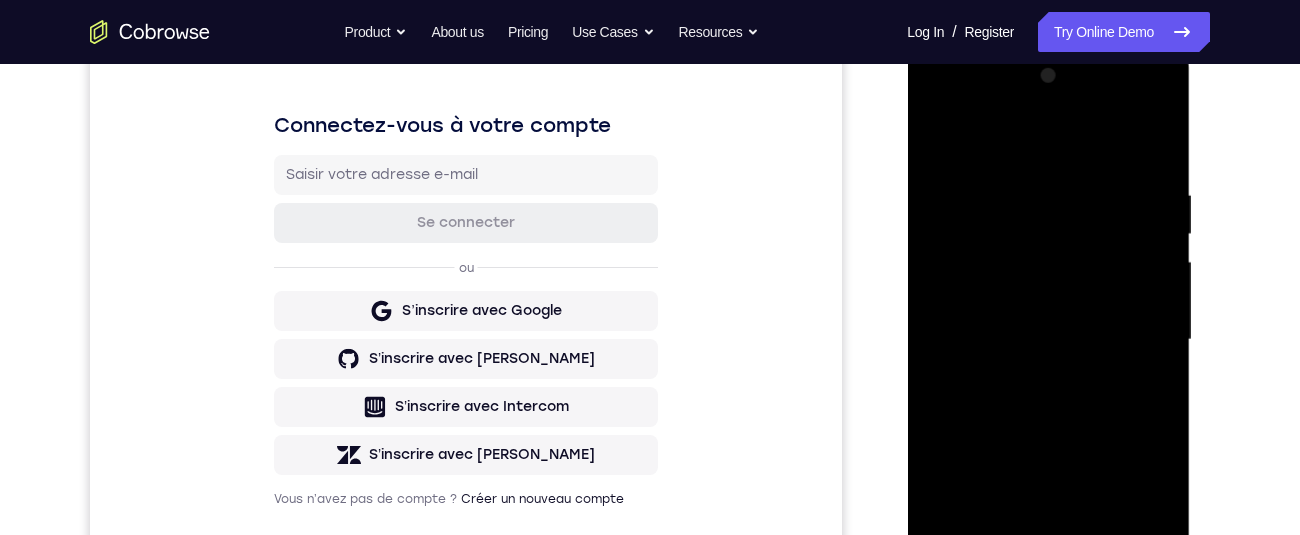 click at bounding box center (1048, 340) 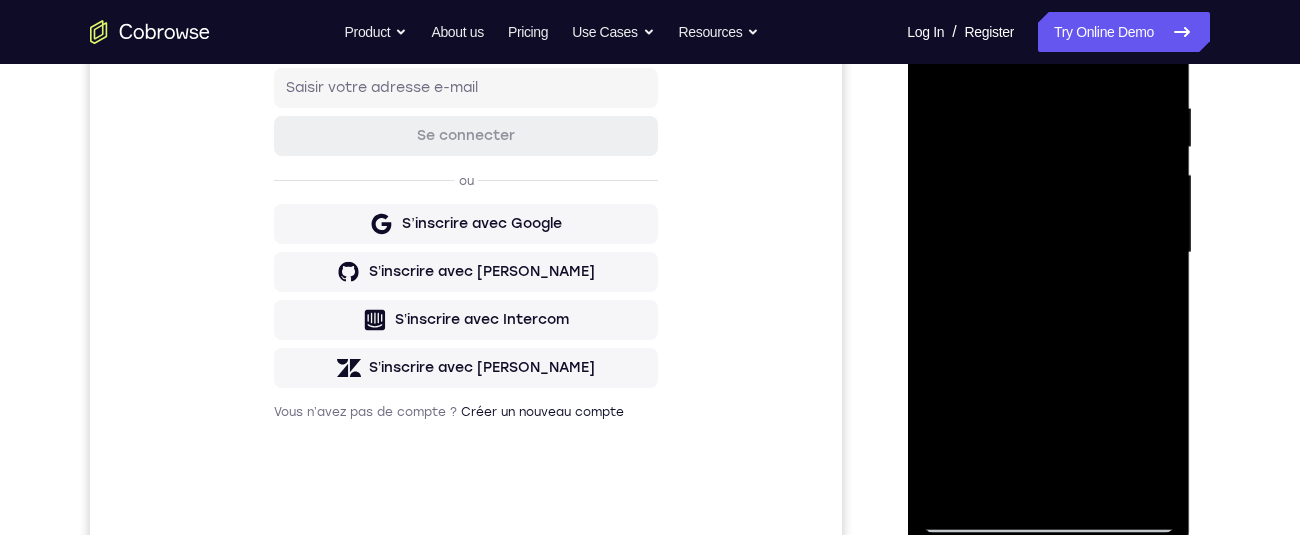 scroll, scrollTop: 376, scrollLeft: 0, axis: vertical 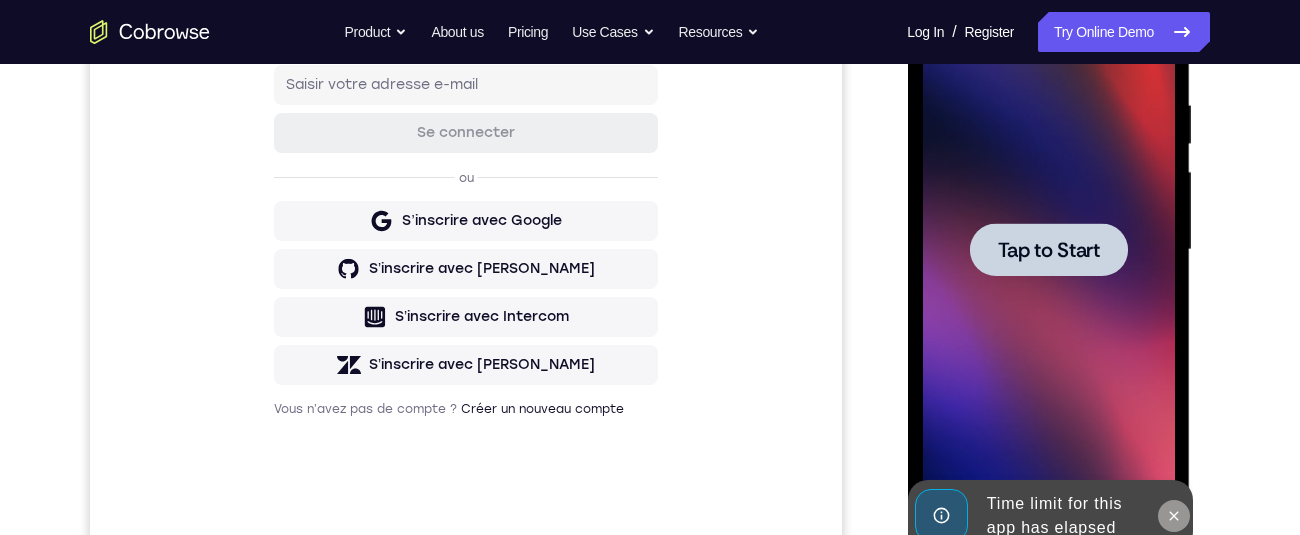 click 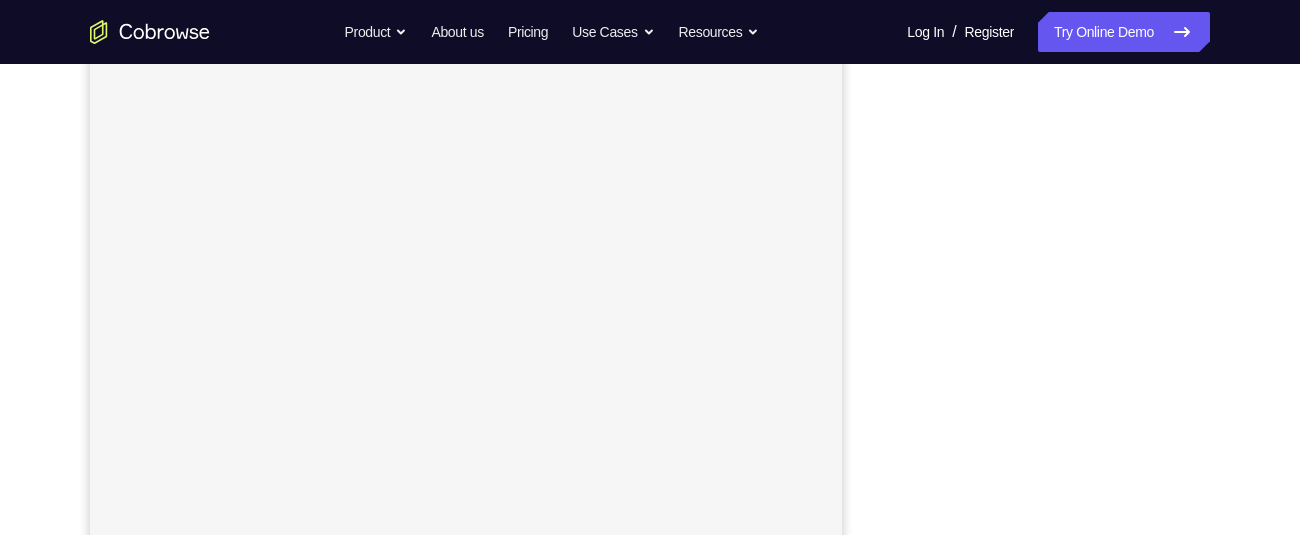 scroll, scrollTop: 354, scrollLeft: 0, axis: vertical 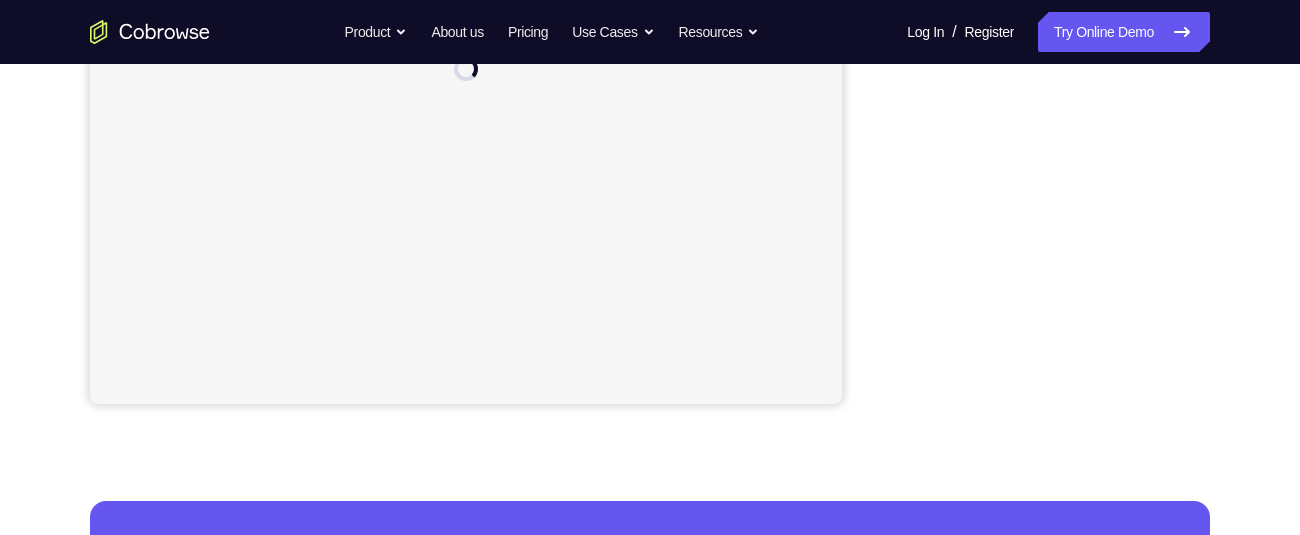click on "Your Support Agent             Your Customer       Web   iOS   Android                         Next Steps   We’d be happy to give a product demo, answer any technical questions, or share best practices.          Create An Account             Contact Sales" at bounding box center (650, 197) 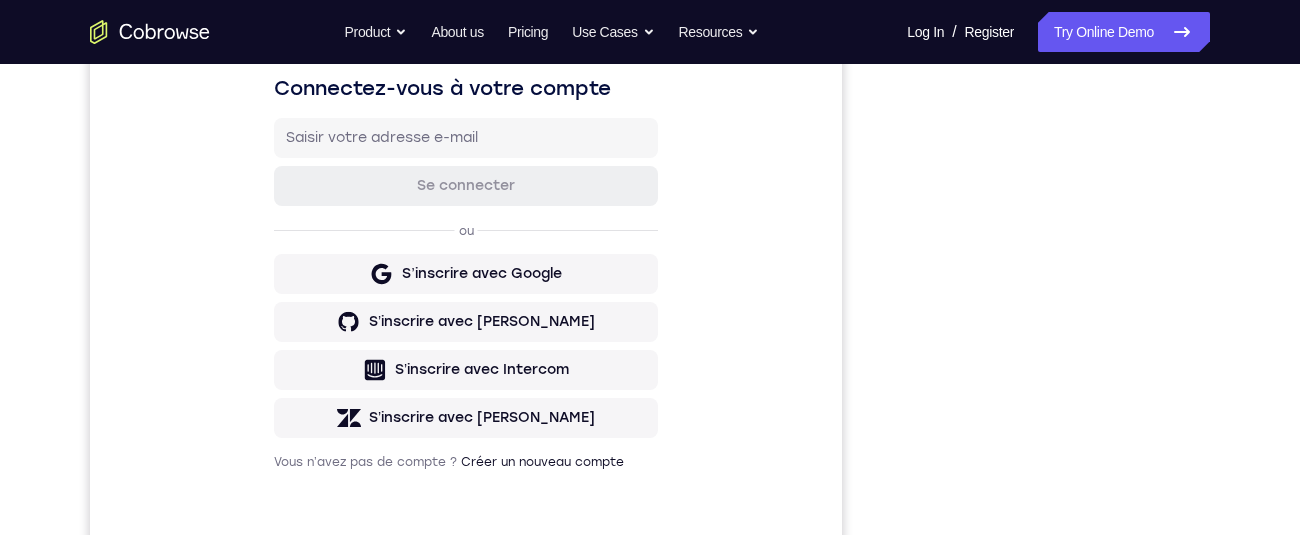 scroll, scrollTop: 324, scrollLeft: 0, axis: vertical 